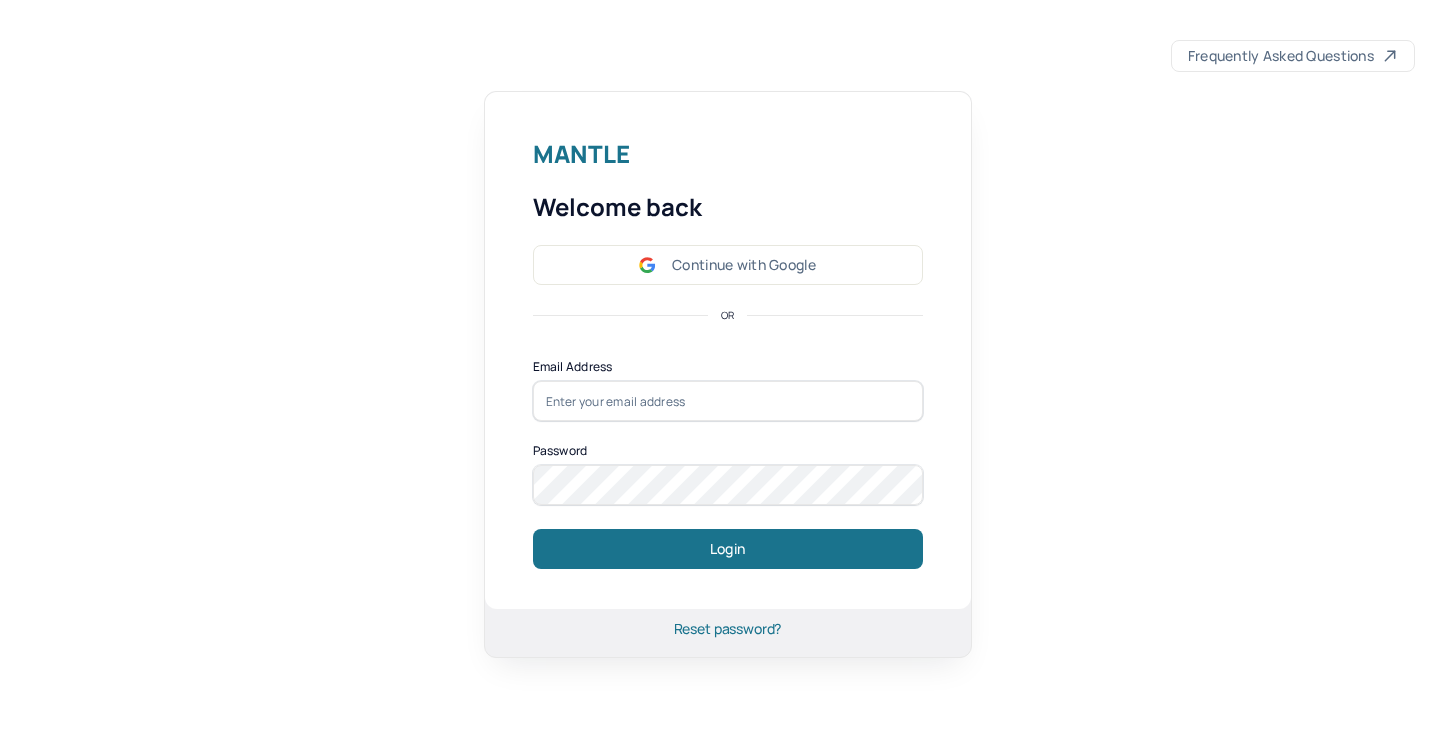 scroll, scrollTop: 0, scrollLeft: 0, axis: both 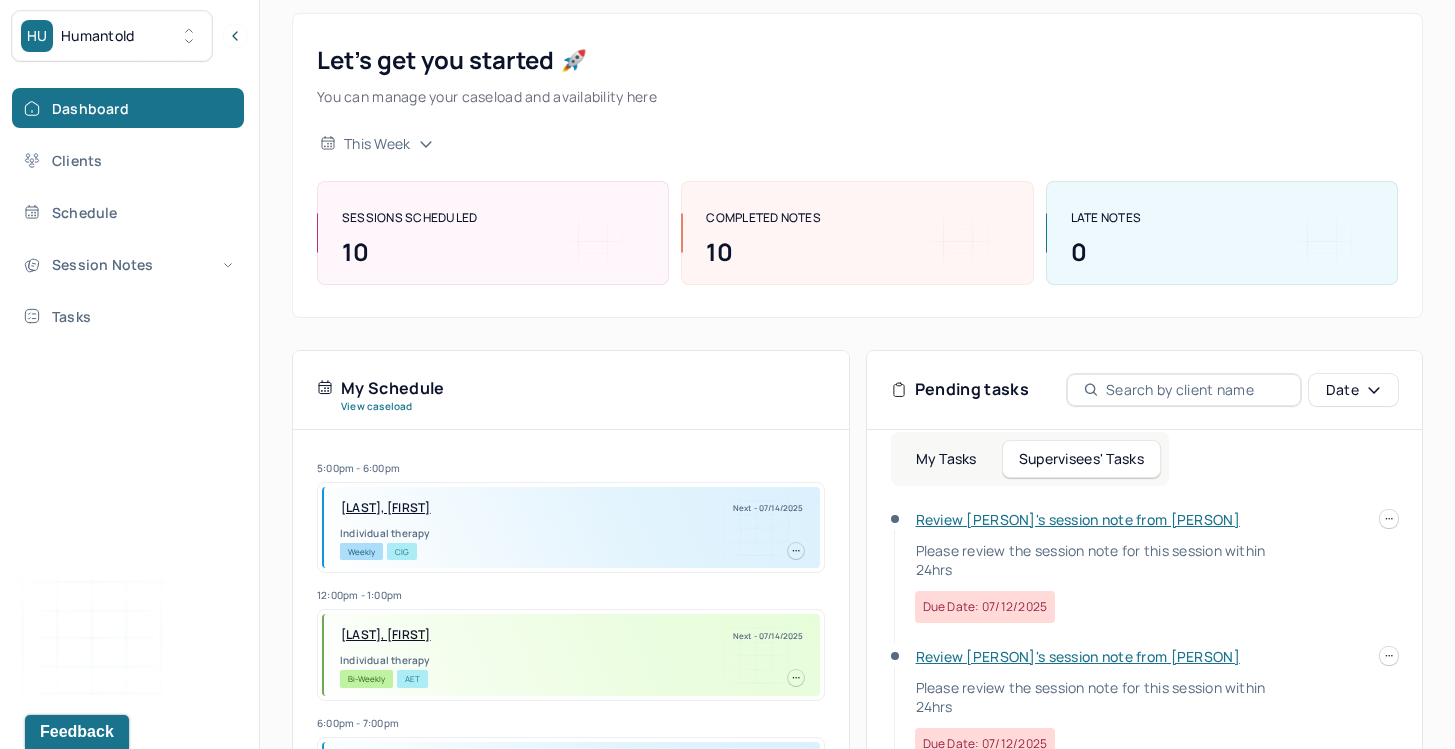 click on "Review [PERSON]'s session note from [PERSON] Please review the session note for this session within [TIME] Due date: [DATE]" at bounding box center (1094, 566) 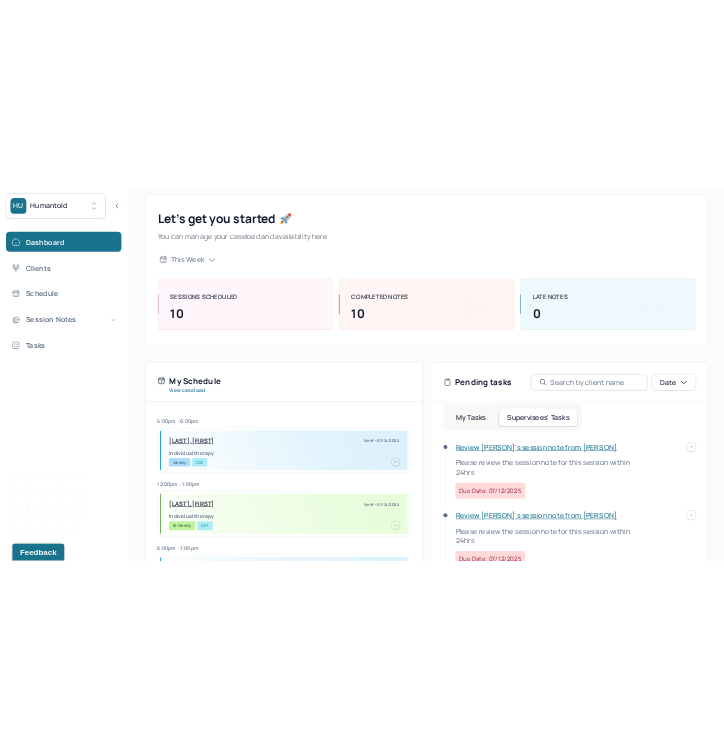 scroll, scrollTop: 0, scrollLeft: 0, axis: both 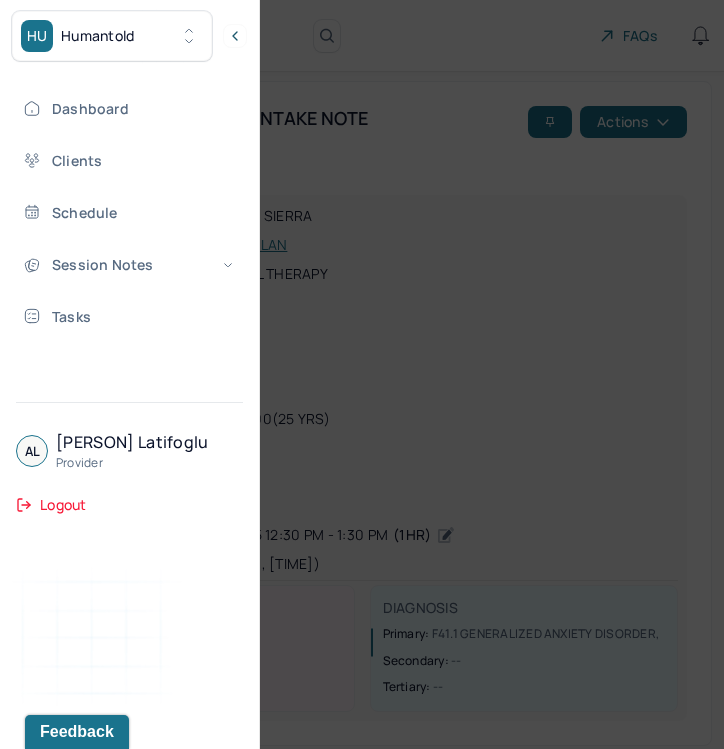 click at bounding box center (362, 374) 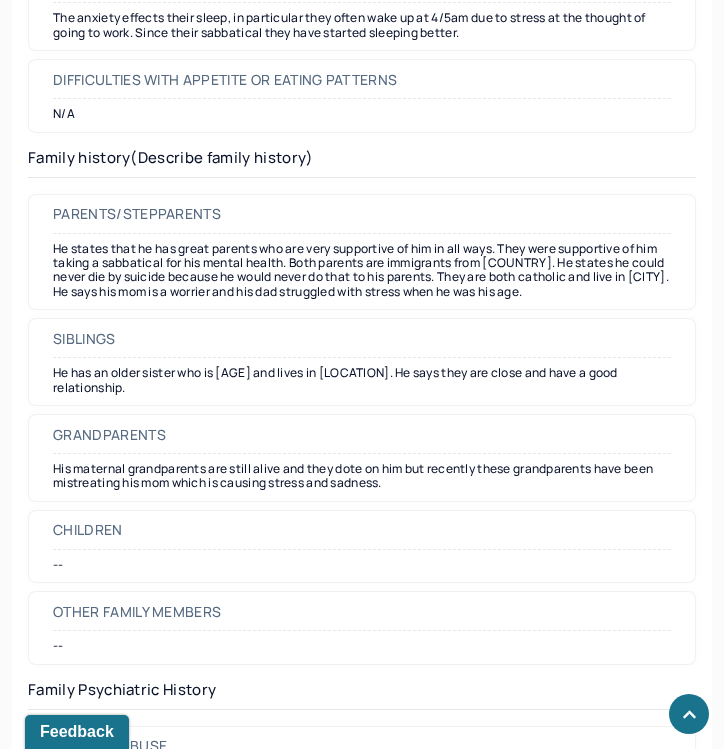 scroll, scrollTop: 4693, scrollLeft: 0, axis: vertical 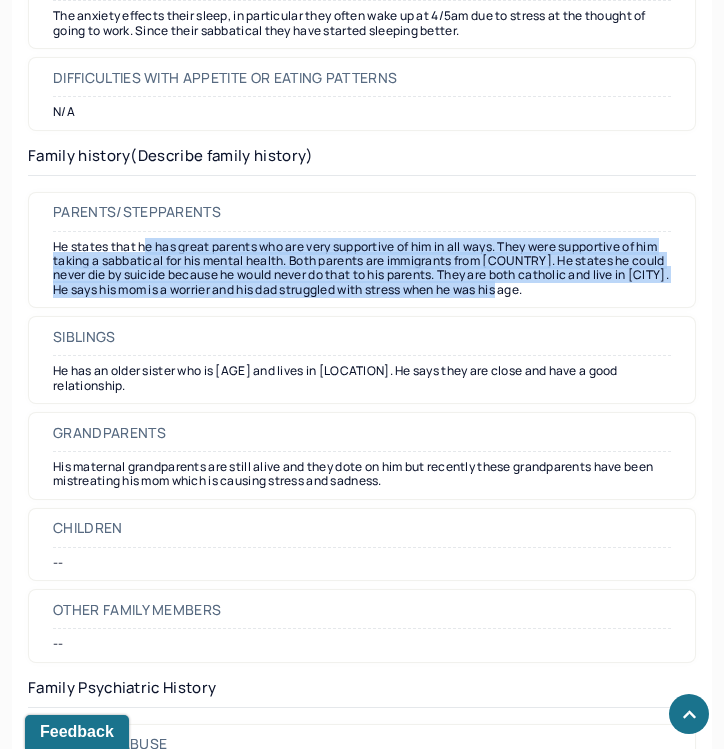 drag, startPoint x: 146, startPoint y: 253, endPoint x: 493, endPoint y: 304, distance: 350.7278 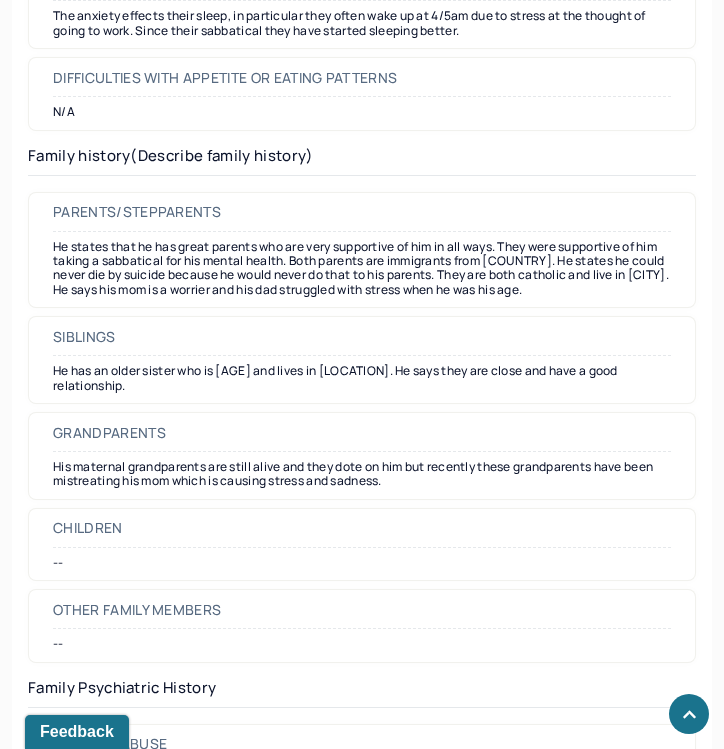 click on "Parents/Stepparents He states that he has great parents who are very supportive of him in all ways. They were supportive of him taking a sabbatical for his mental health. Both parents are immigrants from [COUNTRY]. He states he could never die by suicide because he would never do that to his parents. They are both catholic and live in [CITY]. He says his mom is a worrier and his dad struggled with stress when he was his age." at bounding box center (362, 250) 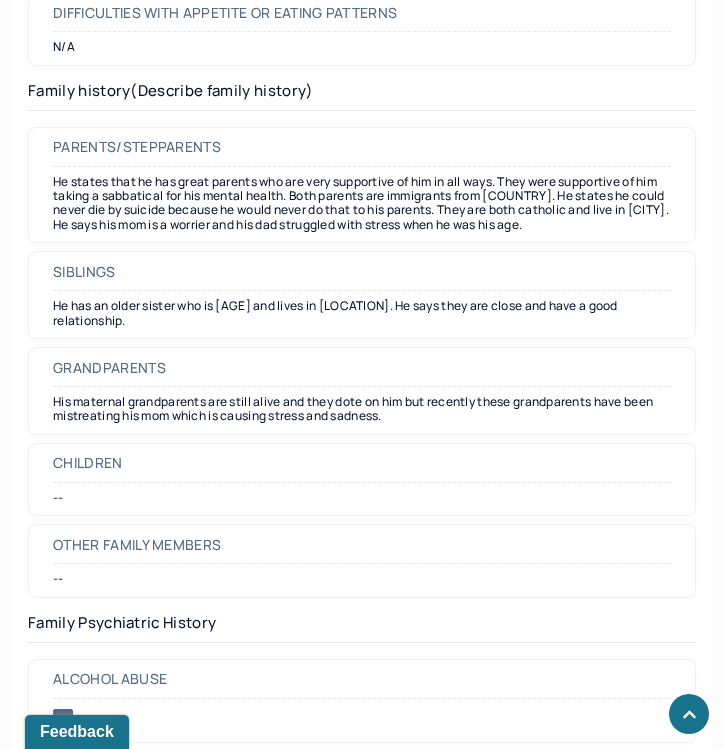 scroll, scrollTop: 4792, scrollLeft: 0, axis: vertical 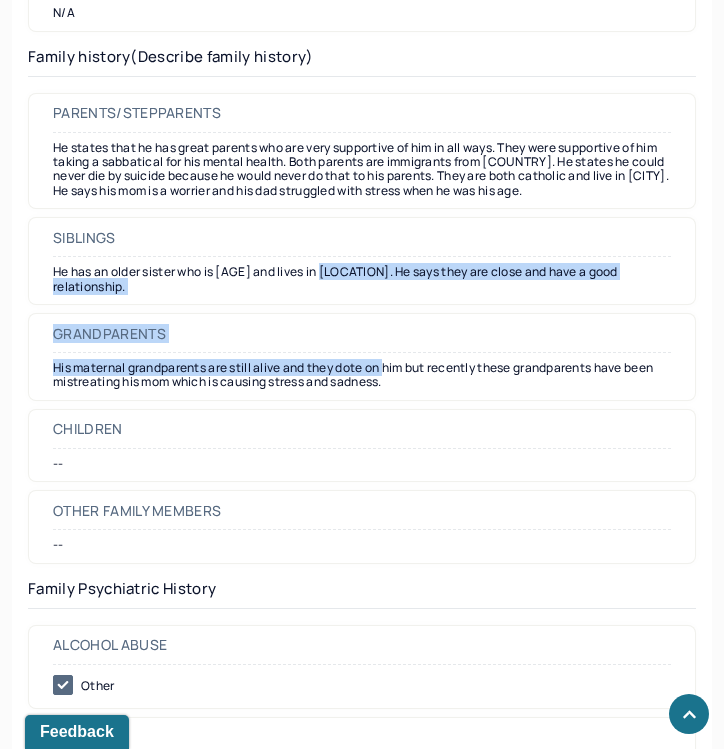 drag, startPoint x: 330, startPoint y: 278, endPoint x: 391, endPoint y: 347, distance: 92.09777 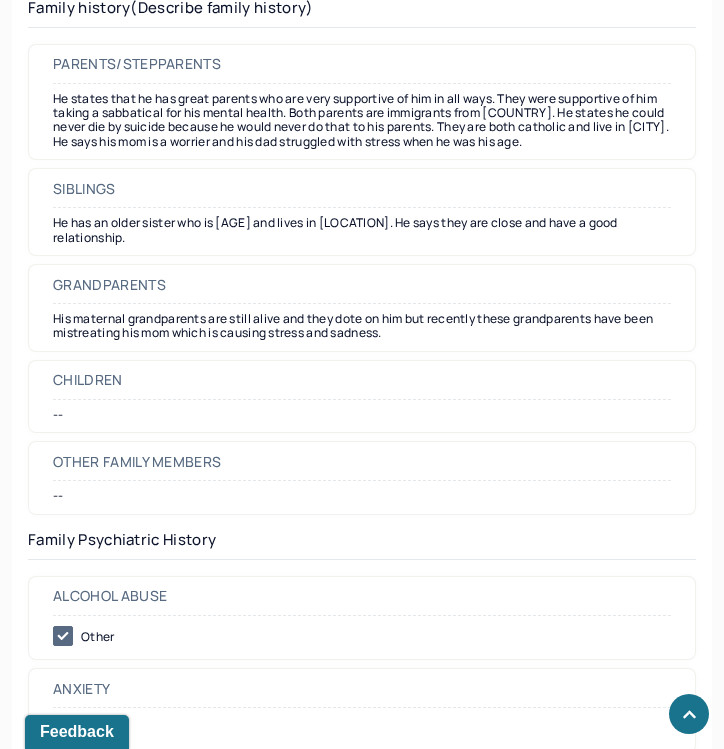 scroll, scrollTop: 4851, scrollLeft: 0, axis: vertical 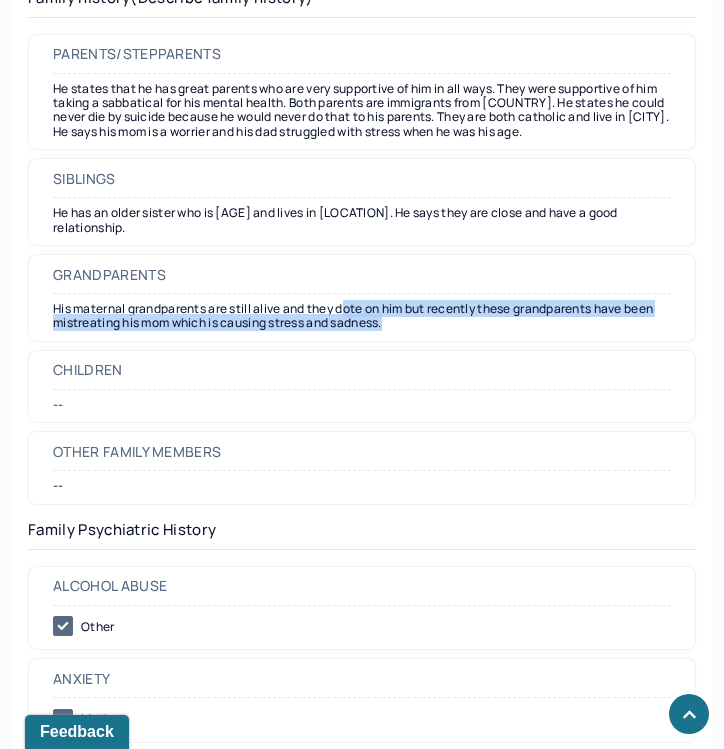 drag, startPoint x: 350, startPoint y: 298, endPoint x: 371, endPoint y: 324, distance: 33.42155 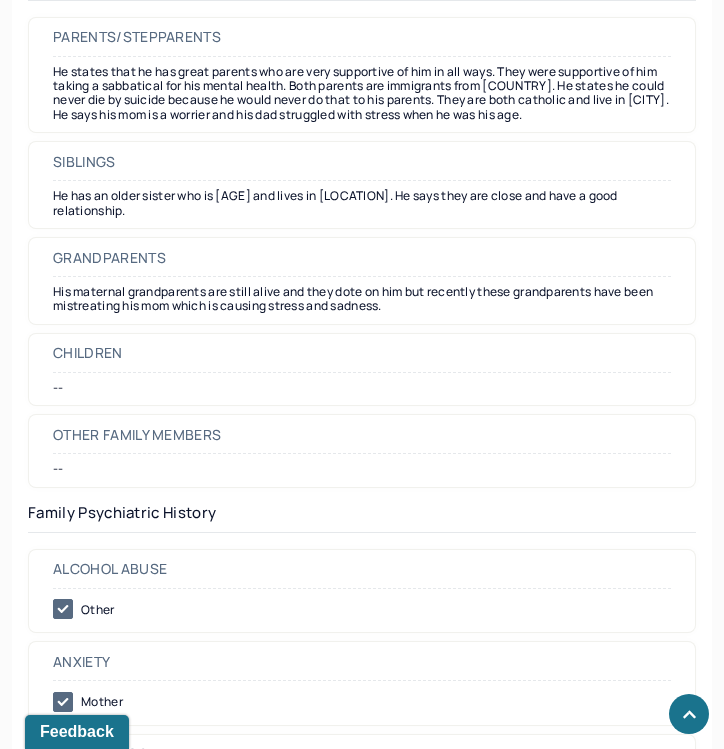 scroll, scrollTop: 4870, scrollLeft: 0, axis: vertical 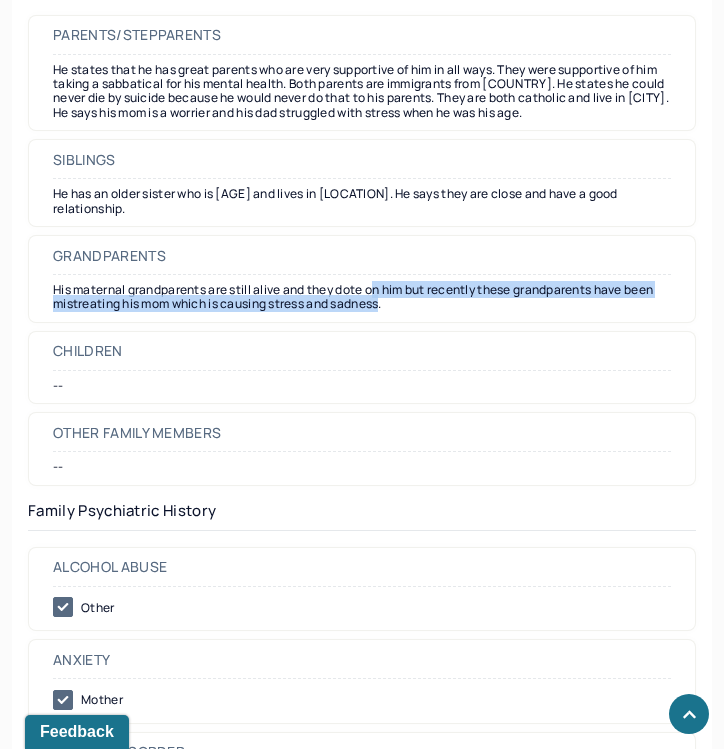 drag, startPoint x: 377, startPoint y: 279, endPoint x: 387, endPoint y: 297, distance: 20.59126 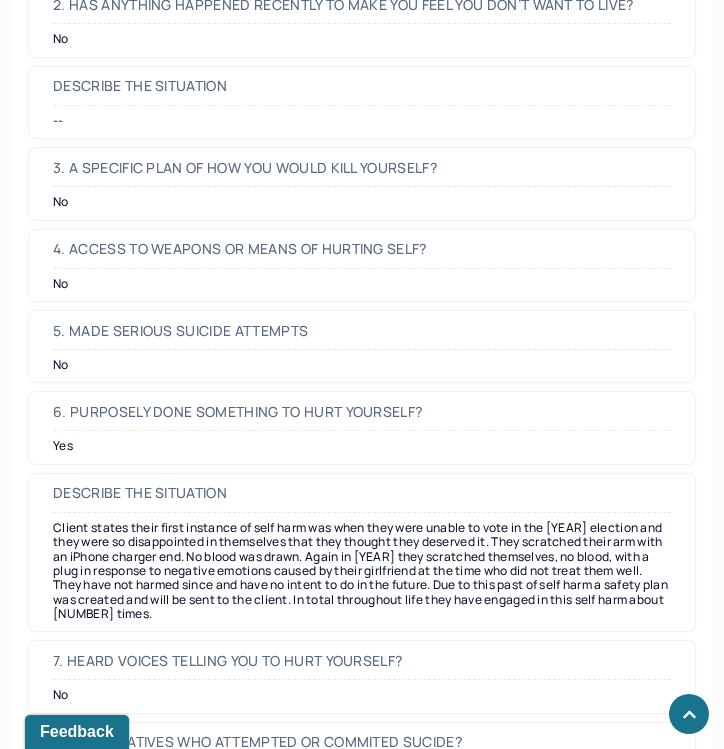 scroll, scrollTop: 6577, scrollLeft: 0, axis: vertical 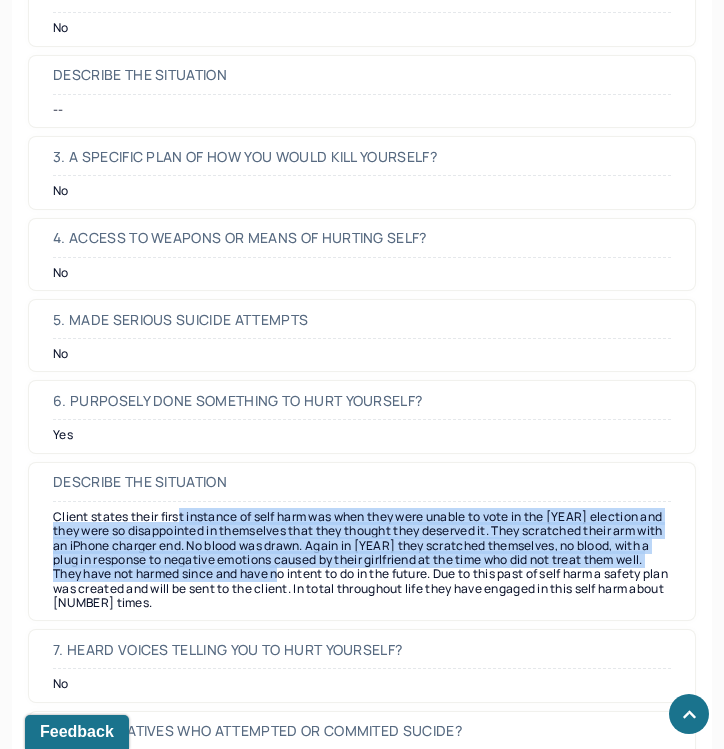 drag, startPoint x: 180, startPoint y: 509, endPoint x: 331, endPoint y: 569, distance: 162.48384 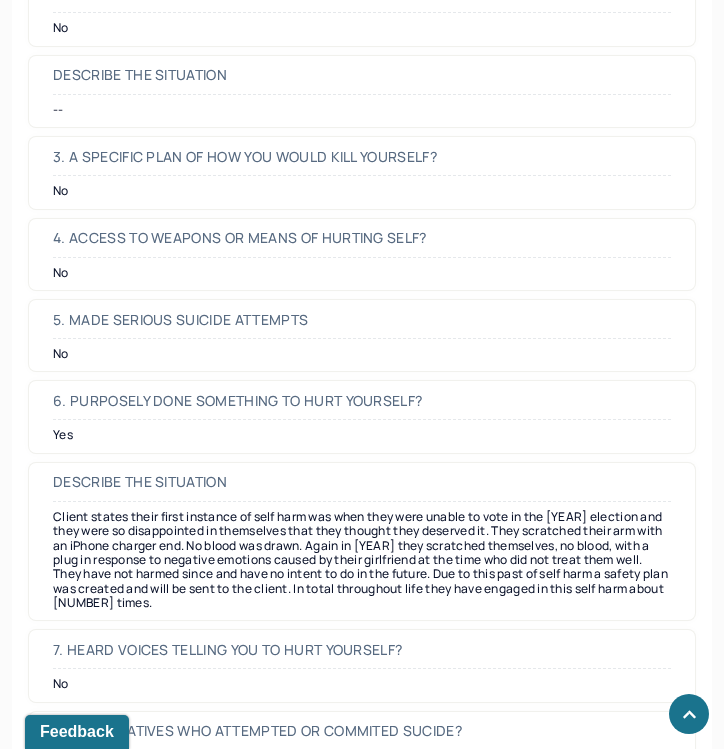 click on "Client states their first instance of self harm was when they were unable to vote in the [YEAR] election and they were so disappointed in themselves that they thought they deserved it. They scratched their arm with an iPhone charger end. No blood was drawn. Again in  [YEAR] they scratched themselves, no blood, with a plug in response to negative emotions caused by their girlfriend at the time who did not treat them well. They have not harmed since and have no intent to do in the future. Due to this past of self harm a safety plan was created and will be sent to the client. In total throughout life they have engaged in this self harm about [NUMBER] times." at bounding box center [362, 560] 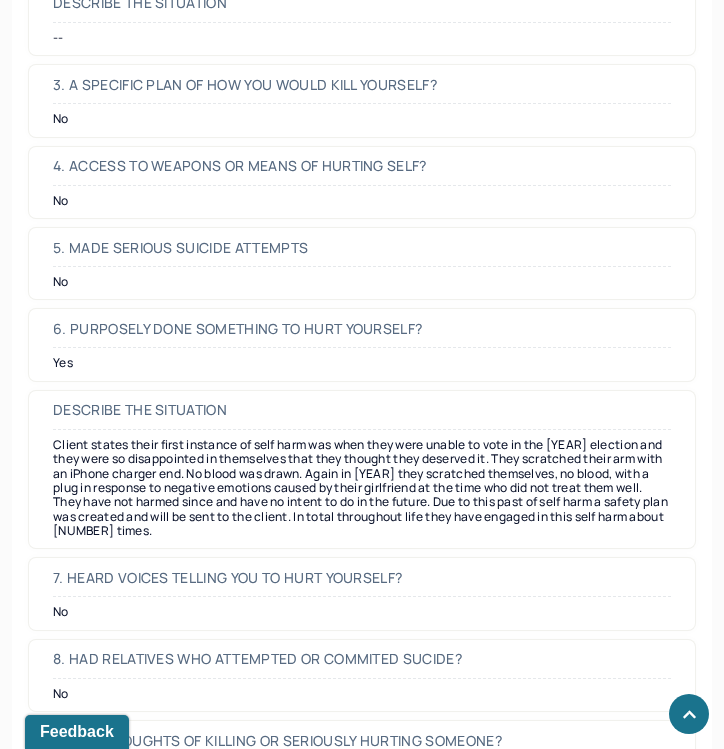 scroll, scrollTop: 6650, scrollLeft: 0, axis: vertical 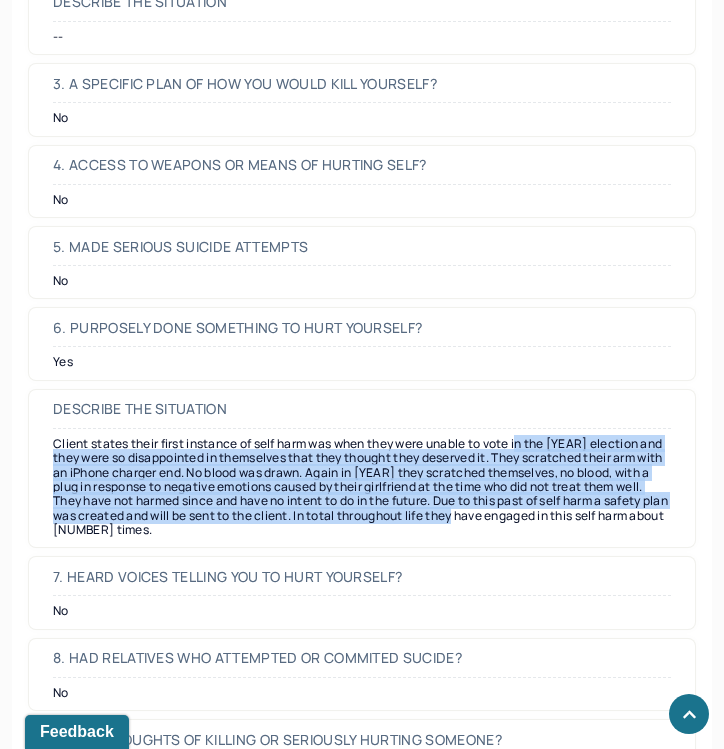 drag, startPoint x: 525, startPoint y: 431, endPoint x: 552, endPoint y: 500, distance: 74.094536 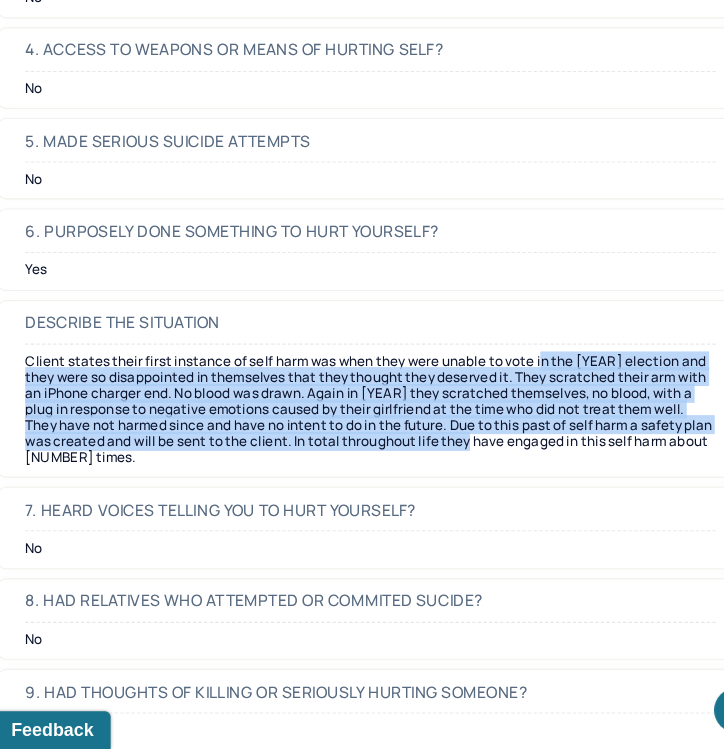 scroll, scrollTop: 6694, scrollLeft: 0, axis: vertical 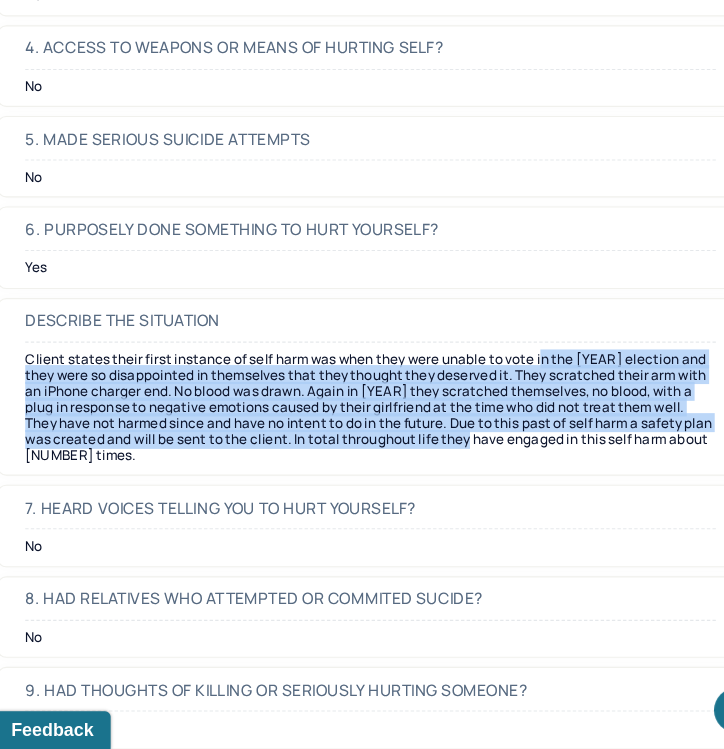 click on "Client states their first instance of self harm was when they were unable to vote in the [YEAR] election and they were so disappointed in themselves that they thought they deserved it. They scratched their arm with an iPhone charger end. No blood was drawn. Again in  [YEAR] they scratched themselves, no blood, with a plug in response to negative emotions caused by their girlfriend at the time who did not treat them well. They have not harmed since and have no intent to do in the future. Due to this past of self harm a safety plan was created and will be sent to the client. In total throughout life they have engaged in this self harm about [NUMBER] times." at bounding box center [362, 443] 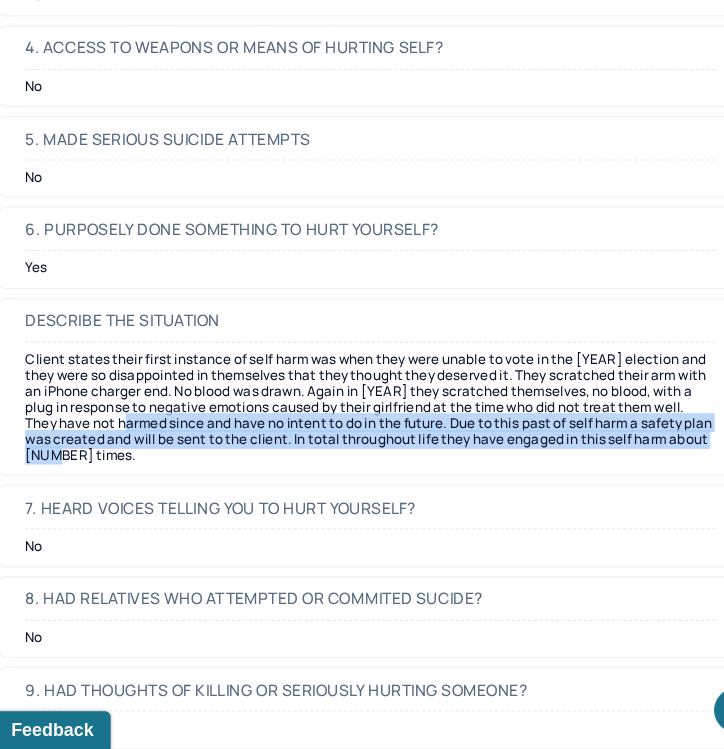 drag, startPoint x: 206, startPoint y: 451, endPoint x: 241, endPoint y: 483, distance: 47.423622 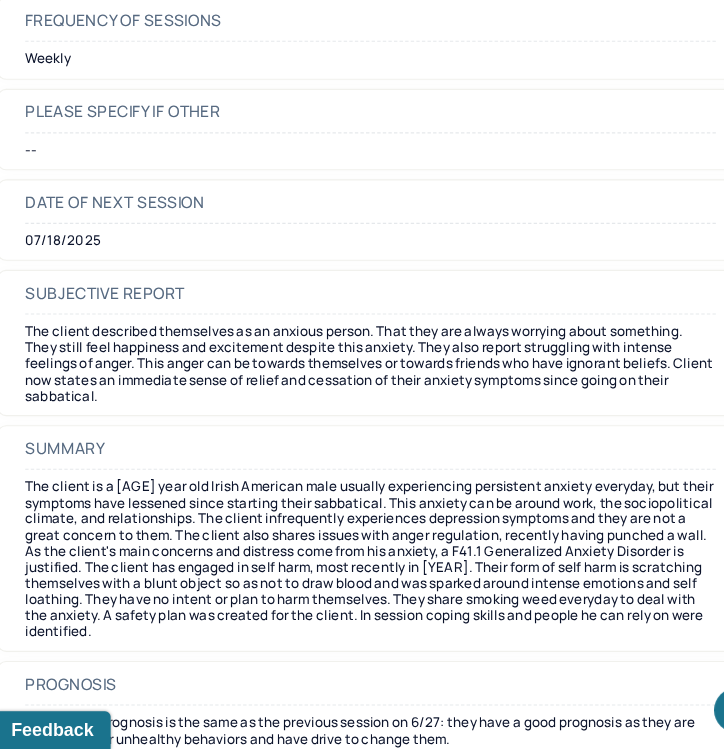 scroll, scrollTop: 9785, scrollLeft: 0, axis: vertical 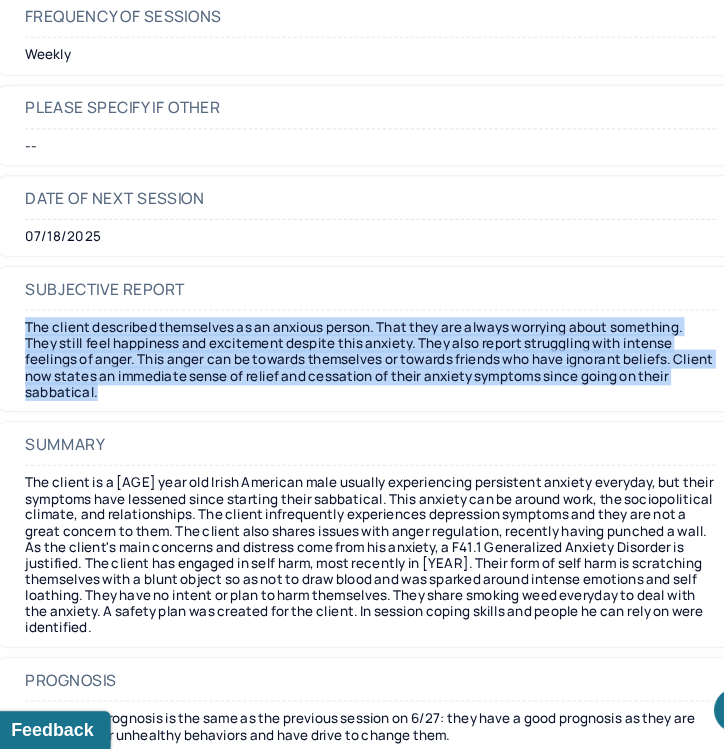 drag, startPoint x: 296, startPoint y: 349, endPoint x: 364, endPoint y: 414, distance: 94.06912 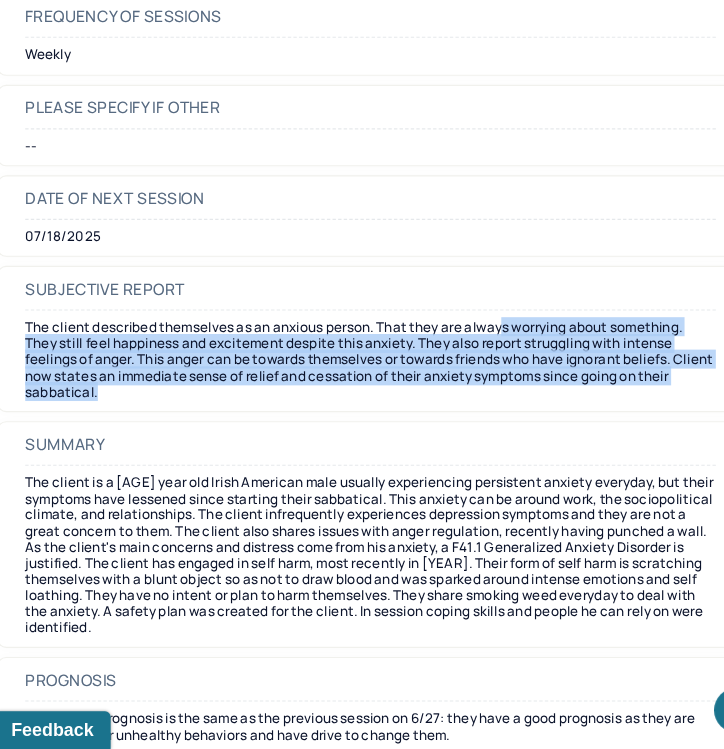 drag, startPoint x: 489, startPoint y: 355, endPoint x: 500, endPoint y: 413, distance: 59.03389 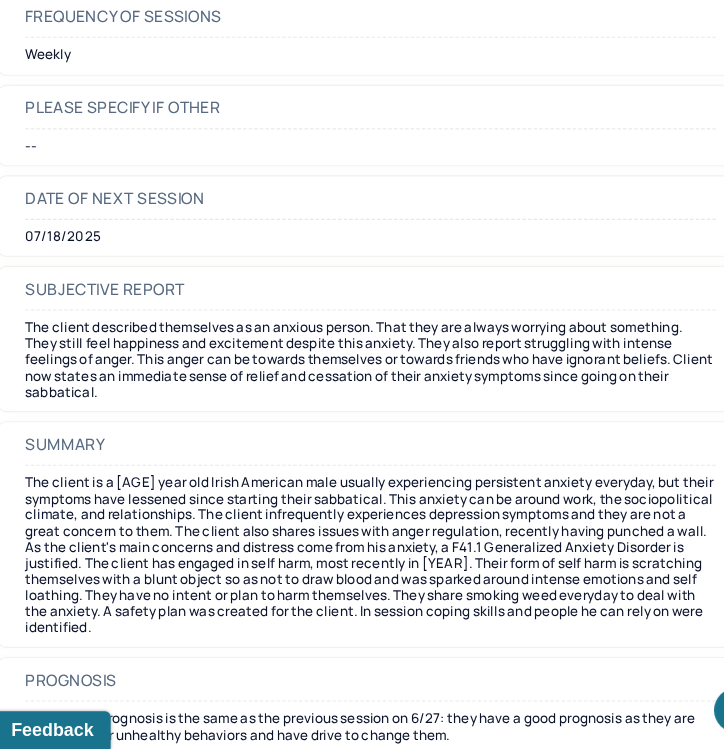 scroll, scrollTop: 9794, scrollLeft: 0, axis: vertical 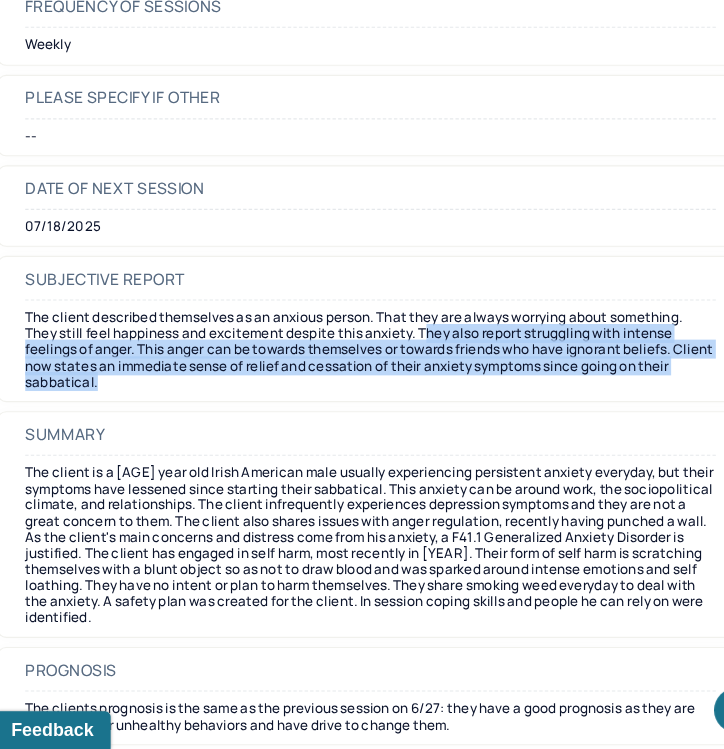 drag, startPoint x: 420, startPoint y: 369, endPoint x: 449, endPoint y: 407, distance: 47.801674 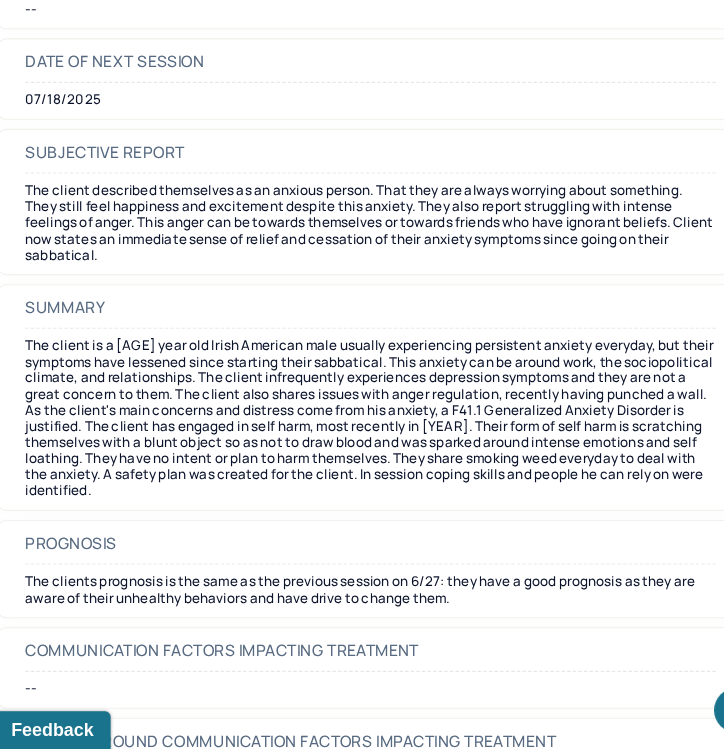 scroll, scrollTop: 9912, scrollLeft: 0, axis: vertical 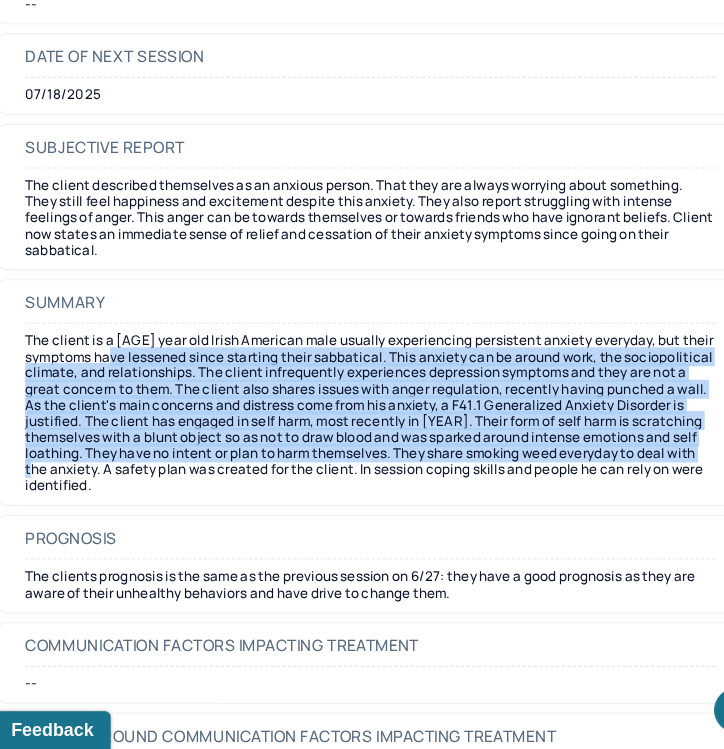 drag, startPoint x: 147, startPoint y: 380, endPoint x: 244, endPoint y: 494, distance: 149.683 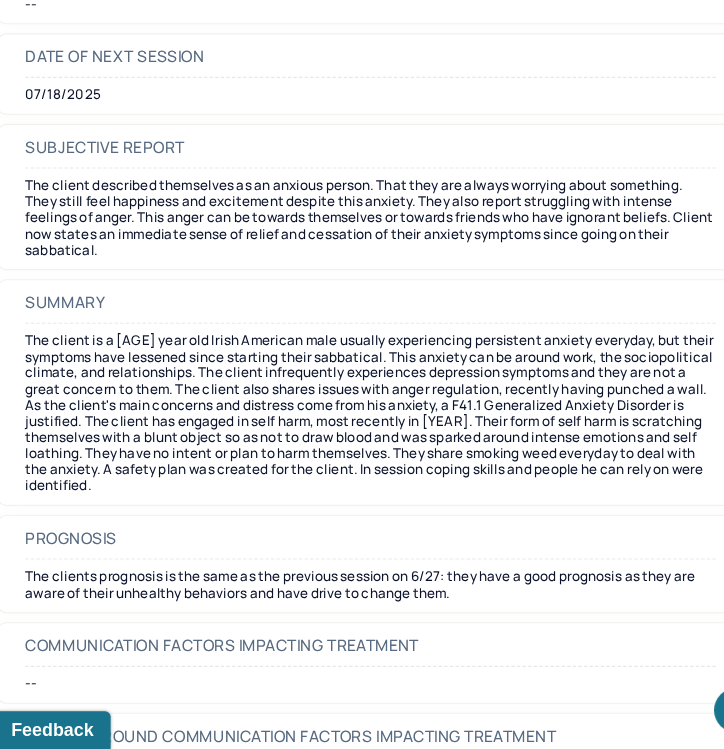 click on "The client is a [AGE] year old Irish American male usually experiencing persistent anxiety everyday, but their symptoms have lessened since starting their sabbatical. This anxiety can be around work, the sociopolitical climate, and relationships. The client infrequently experiences depression symptoms and they are not a great concern to them. The client also shares issues with anger regulation, recently having punched a wall. As the client's main concerns and distress come from his anxiety, a F41.1 Generalized Anxiety Disorder is justified. The client has engaged in self harm, most recently in [YEAR]. Their form of self harm is scratching themselves with a blunt object so as not to draw blood and was sparked around intense emotions and self loathing. They have no intent or plan to harm themselves. They share smoking weed everyday to deal with the anxiety. A safety plan was created for the client. In session coping skills and people he can rely on were identified." at bounding box center (362, 448) 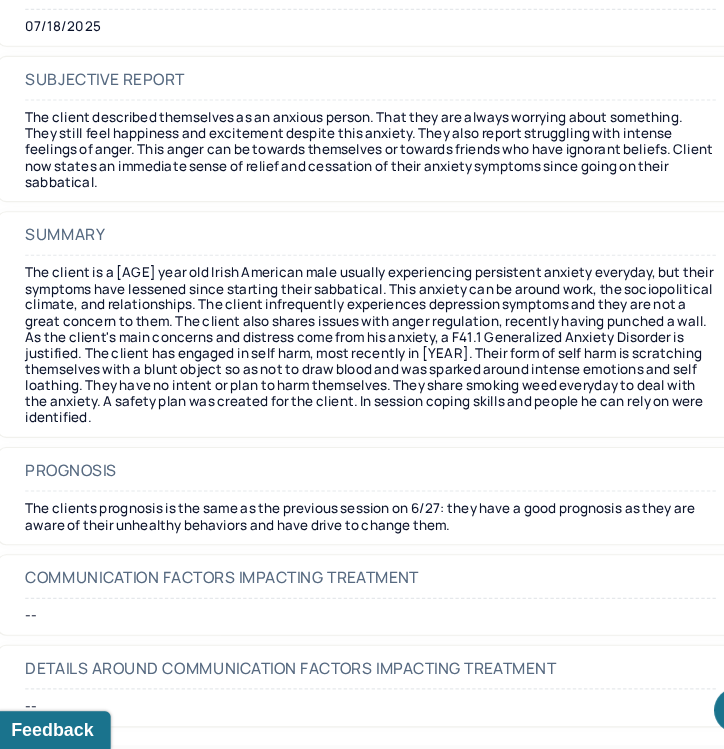 scroll, scrollTop: 9976, scrollLeft: 0, axis: vertical 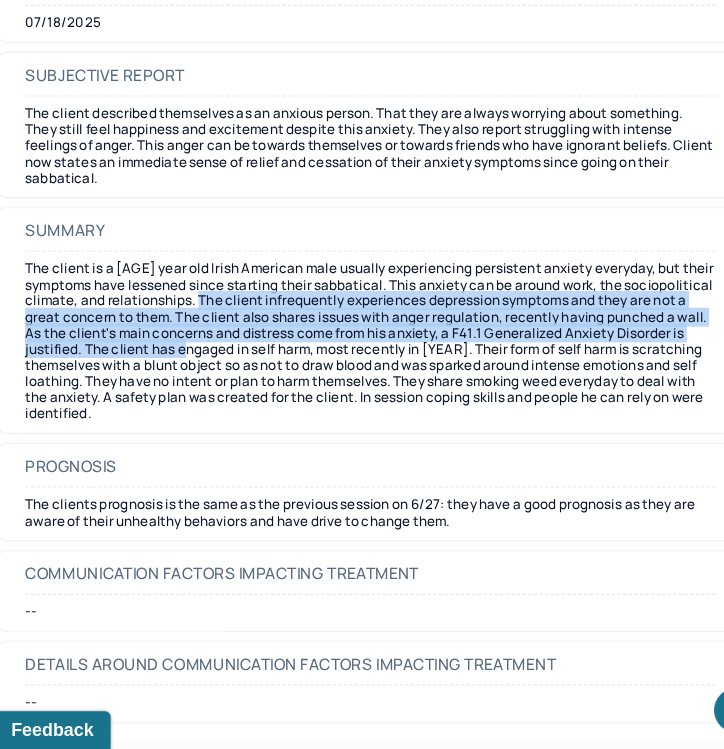 drag, startPoint x: 314, startPoint y: 338, endPoint x: 326, endPoint y: 378, distance: 41.761227 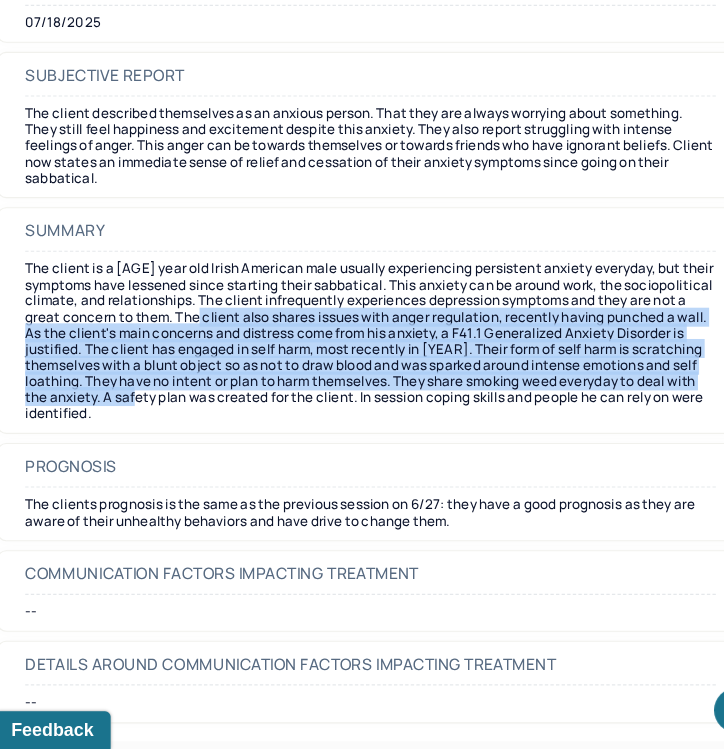 drag, startPoint x: 309, startPoint y: 351, endPoint x: 337, endPoint y: 427, distance: 80.99383 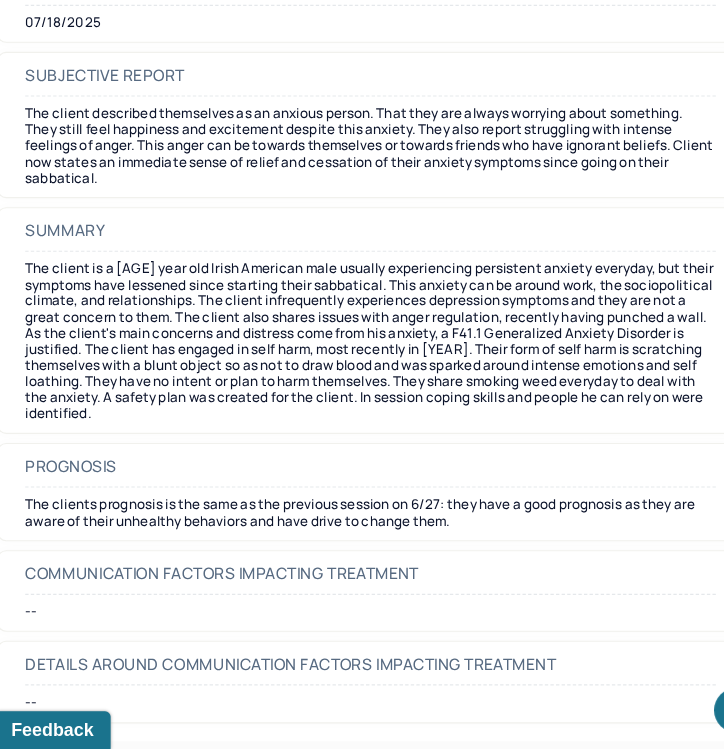 scroll, scrollTop: 9987, scrollLeft: 0, axis: vertical 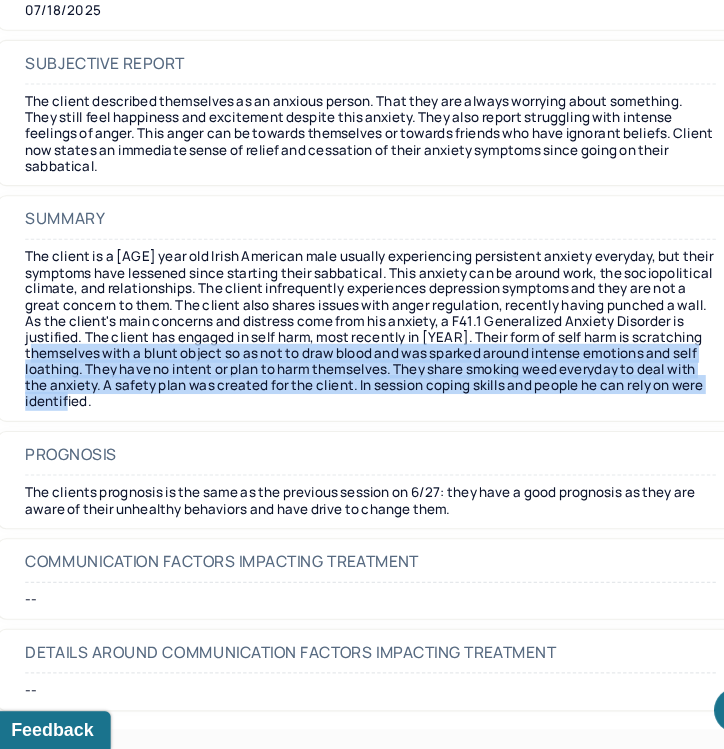 drag, startPoint x: 202, startPoint y: 383, endPoint x: 301, endPoint y: 426, distance: 107.935165 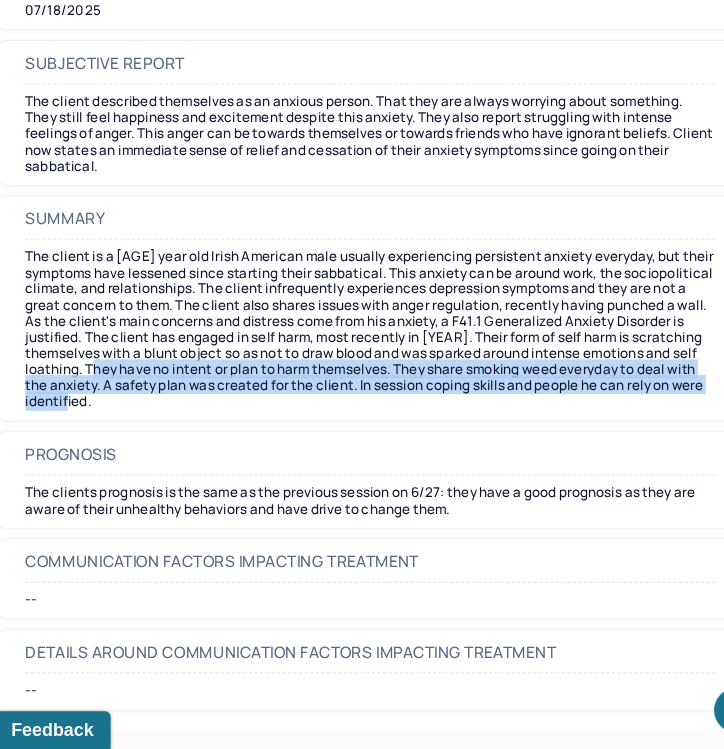 drag, startPoint x: 297, startPoint y: 403, endPoint x: 311, endPoint y: 430, distance: 30.413813 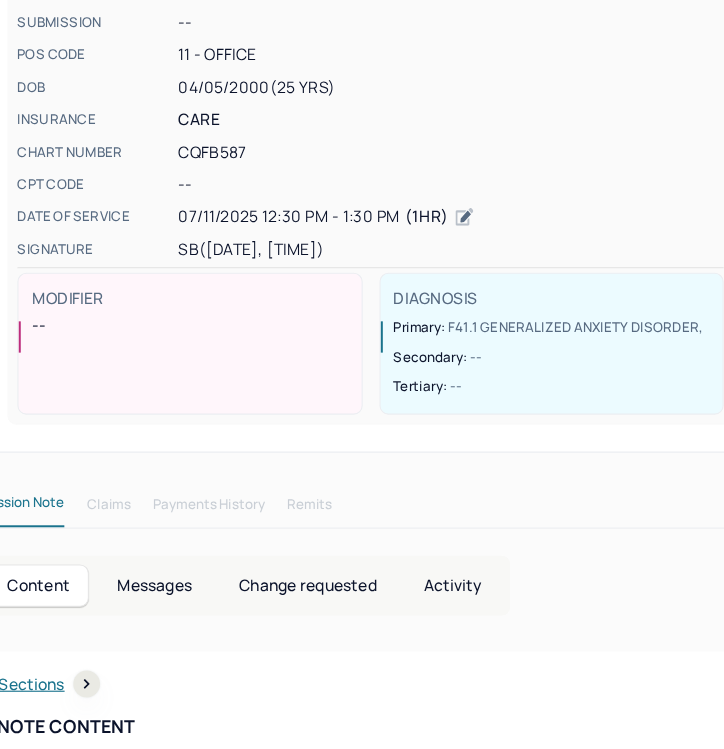 scroll, scrollTop: 0, scrollLeft: 0, axis: both 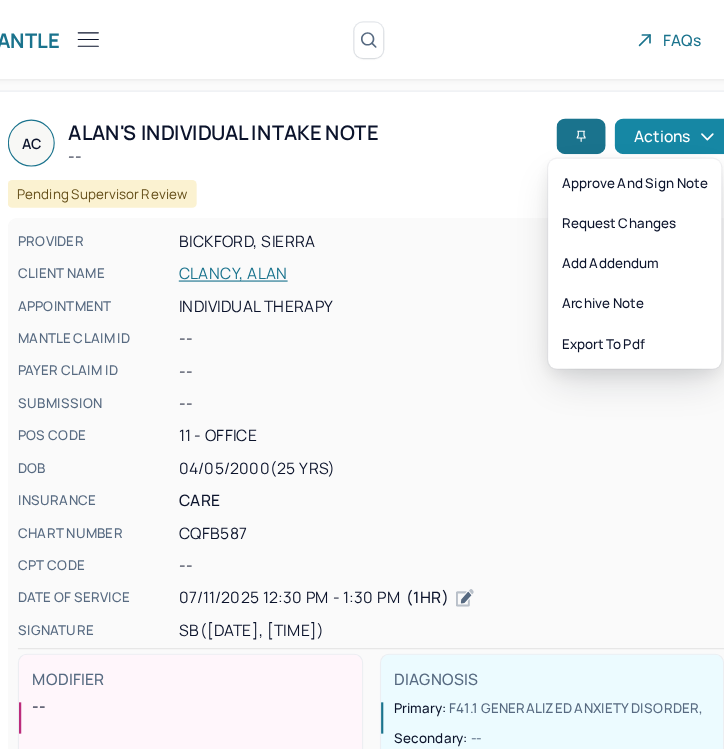 click on "Actions" at bounding box center [633, 122] 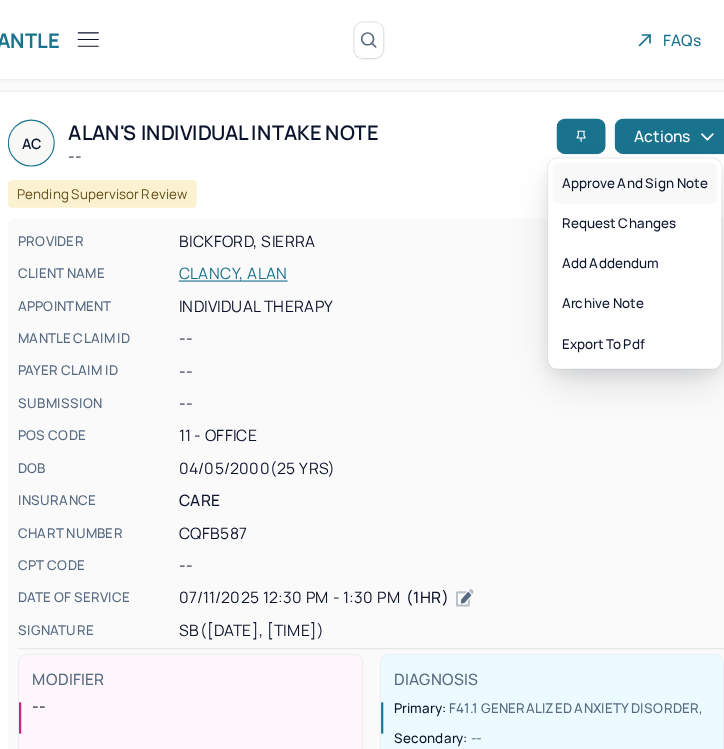 click on "Approve and sign note" at bounding box center [598, 164] 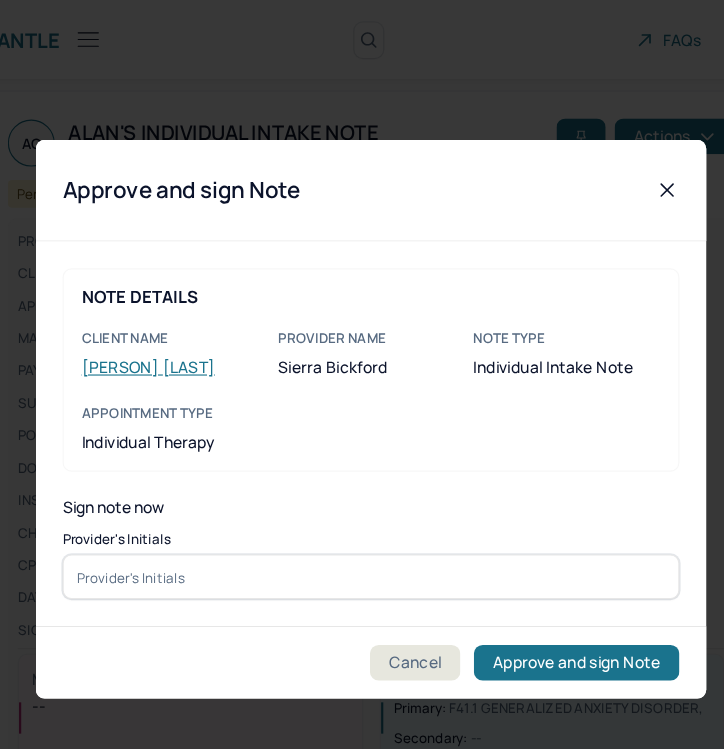 click at bounding box center (362, 516) 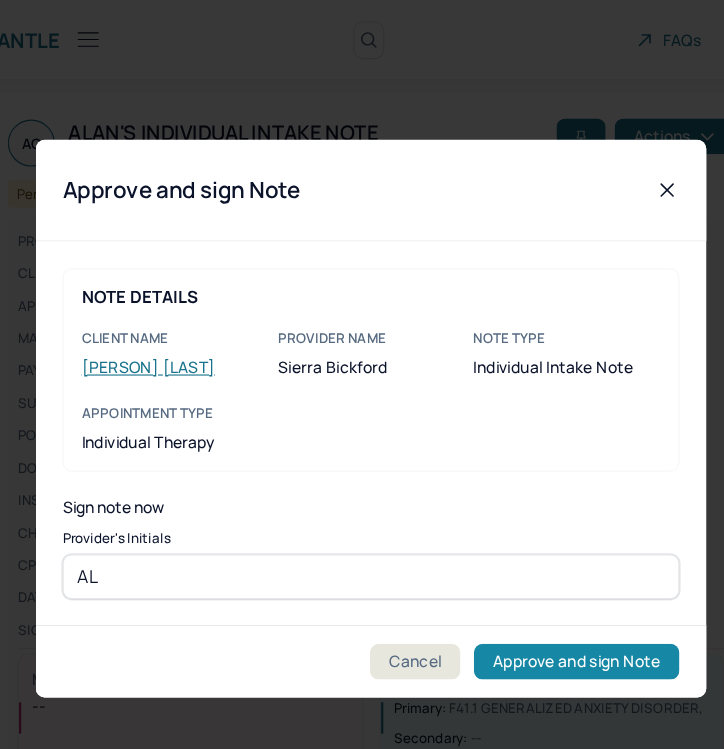 type on "AL" 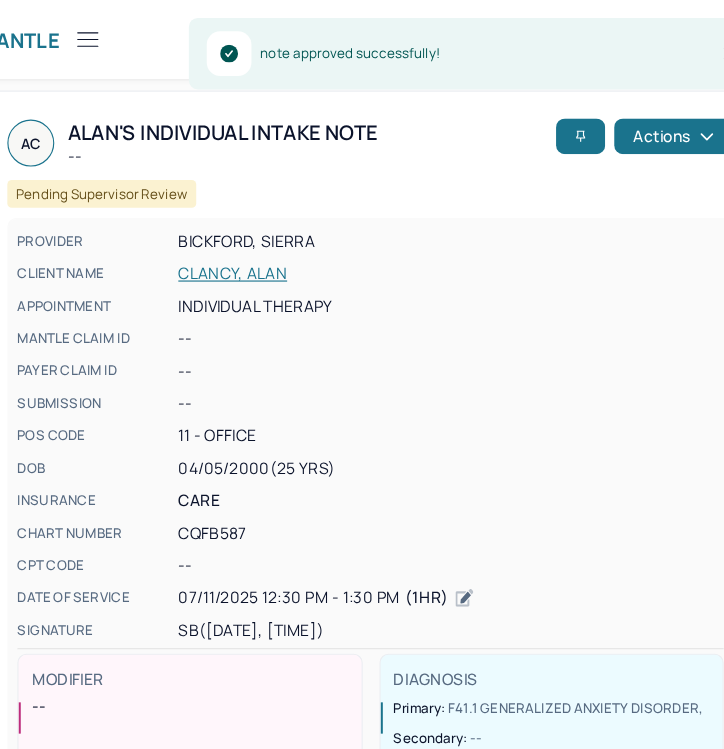 click at bounding box center (109, 35) 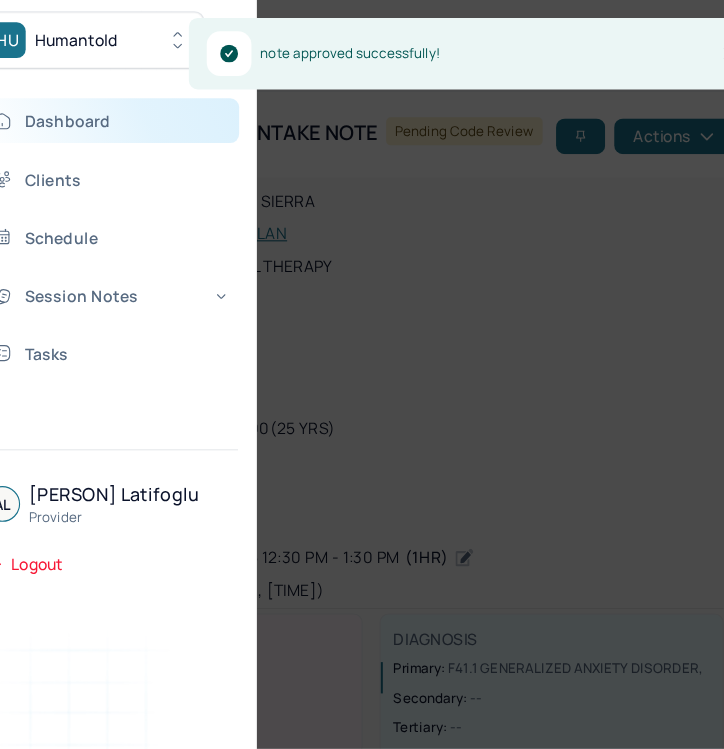 click on "Dashboard" at bounding box center [128, 108] 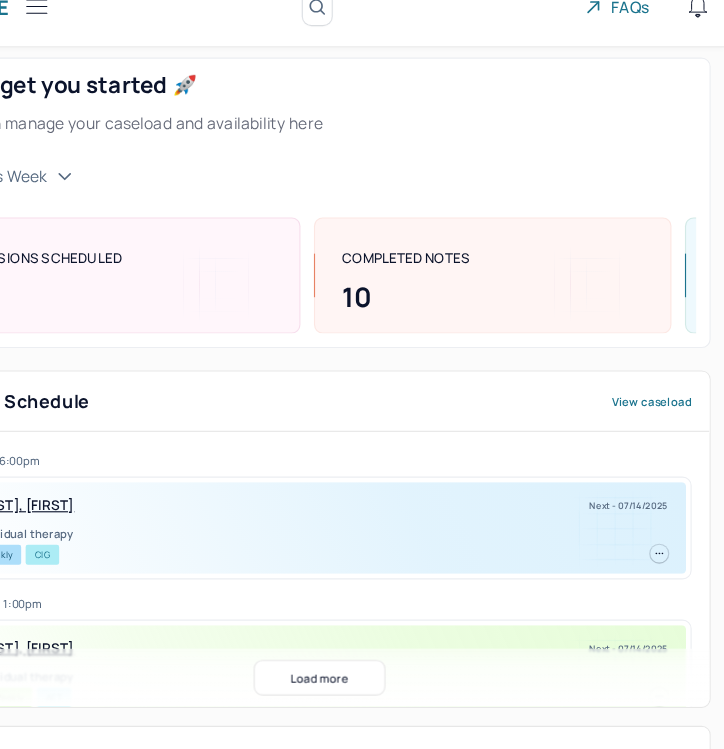 scroll, scrollTop: 277, scrollLeft: 0, axis: vertical 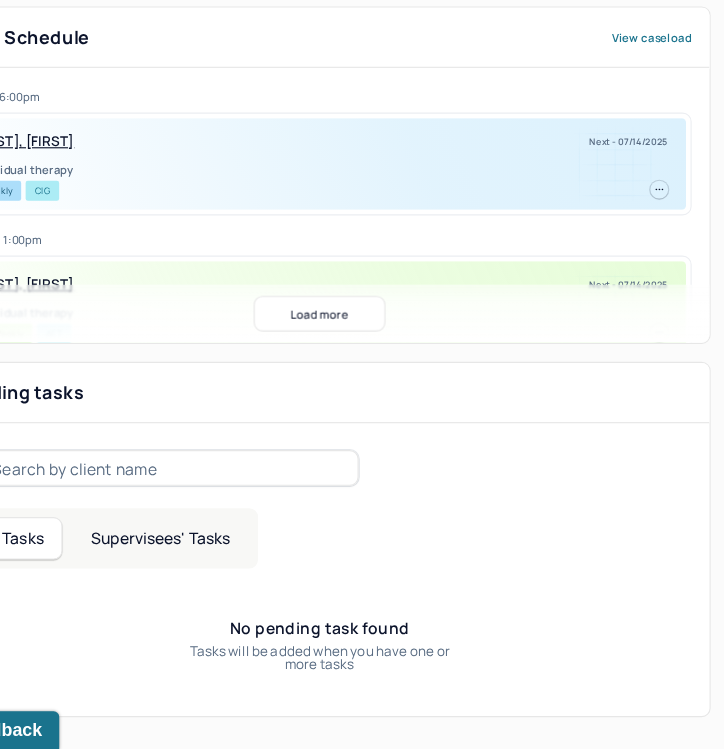click on "Supervisees' Tasks" at bounding box center [219, 560] 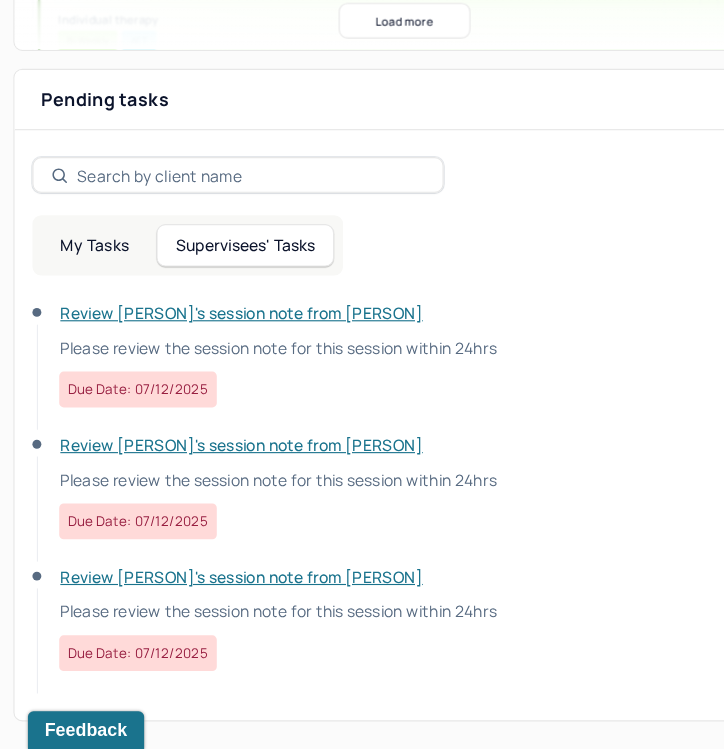 scroll, scrollTop: 543, scrollLeft: 0, axis: vertical 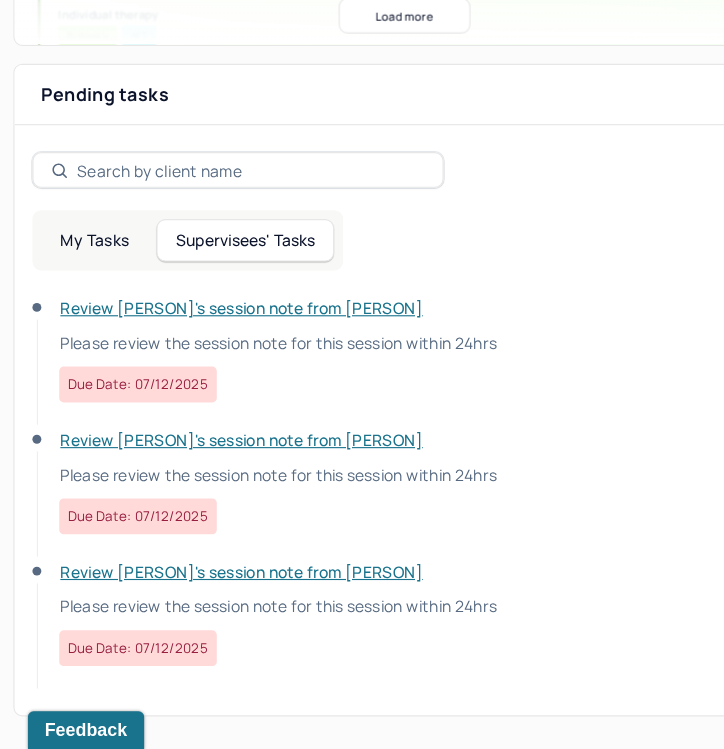 click on "Review [PERSON]'s session note from [PERSON]" at bounding box center [216, 472] 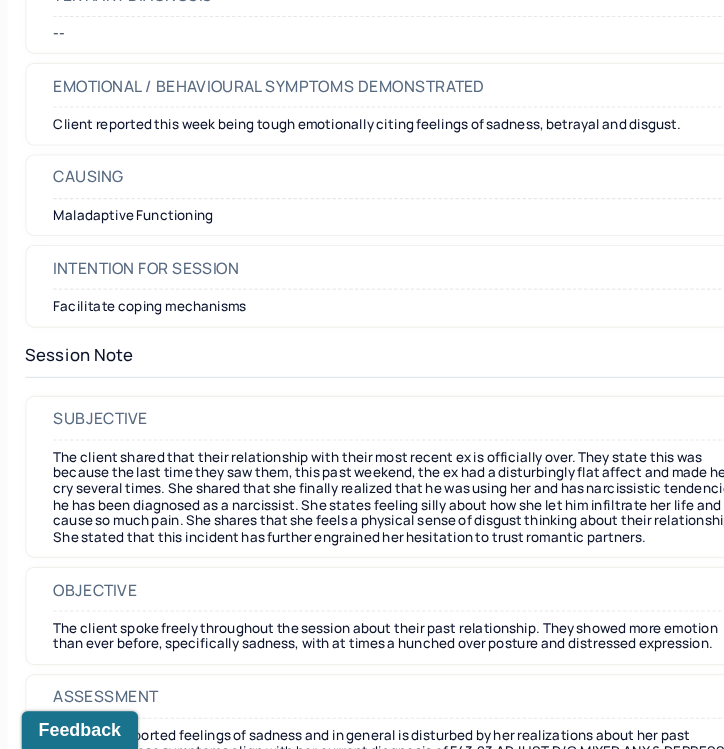 scroll, scrollTop: 1600, scrollLeft: 0, axis: vertical 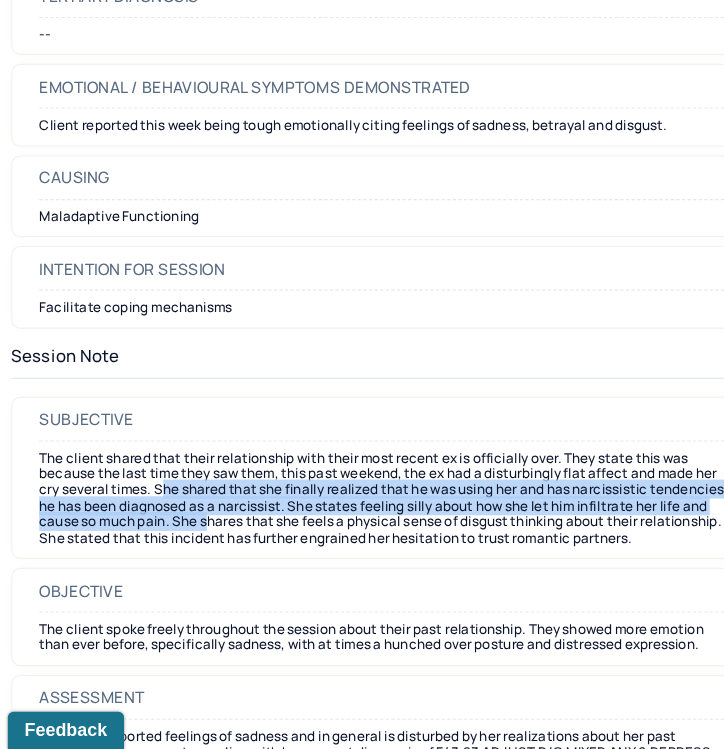 drag, startPoint x: 190, startPoint y: 523, endPoint x: 331, endPoint y: 549, distance: 143.37712 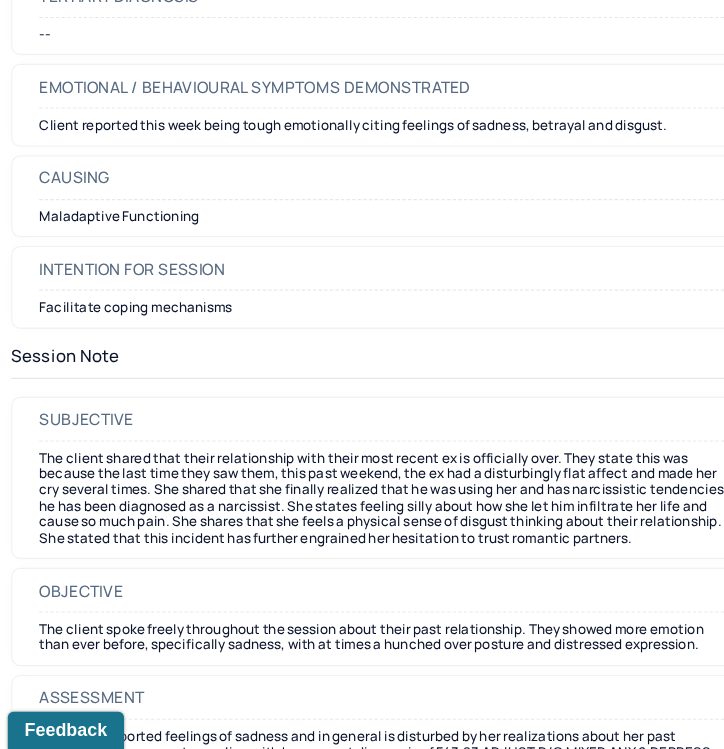 click on "The client shared that their relationship with their most recent ex is officially over. They state this was because the last time they saw them, this past weekend, the ex had a disturbingly flat affect and made her cry several times. She shared that she finally realized that he was using her and has narcissistic tendencies; he has been diagnosed as a narcissist. She states feeling  silly about how she let him infiltrate her life and cause so much pain. She shares that she feels a physical sense of disgust thinking about their relationship. She stated that this incident has further engrained her hesitation to trust romantic partners." at bounding box center [362, 524] 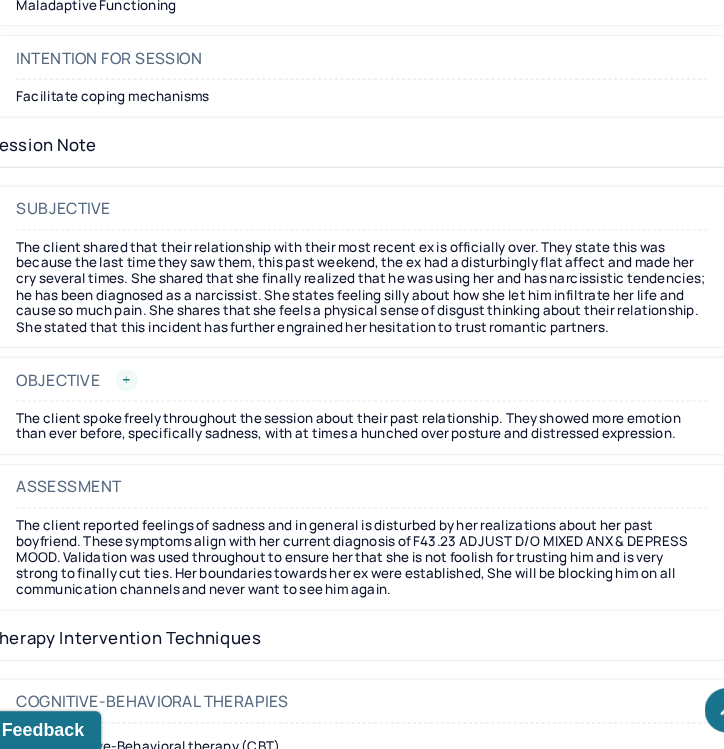 scroll, scrollTop: 1806, scrollLeft: 0, axis: vertical 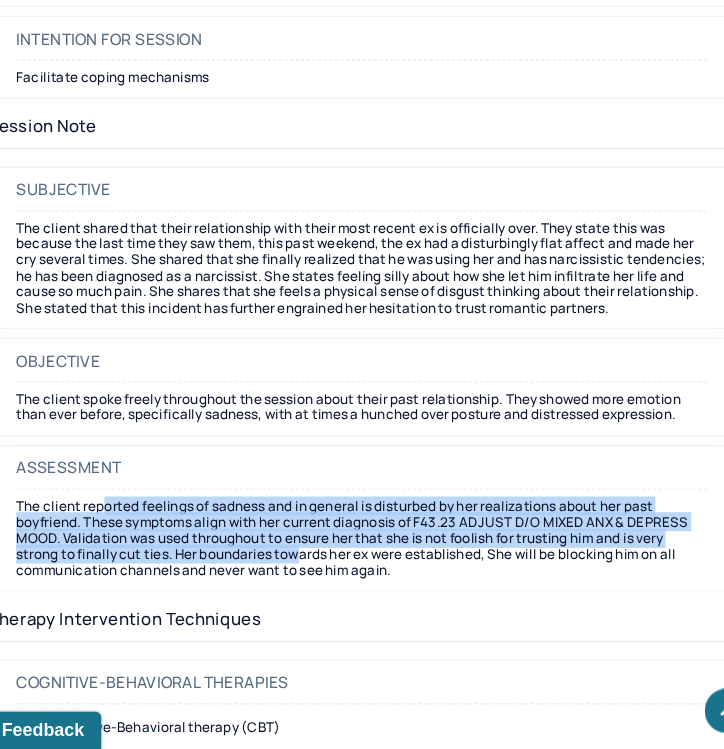 drag, startPoint x: 136, startPoint y: 550, endPoint x: 313, endPoint y: 588, distance: 181.03314 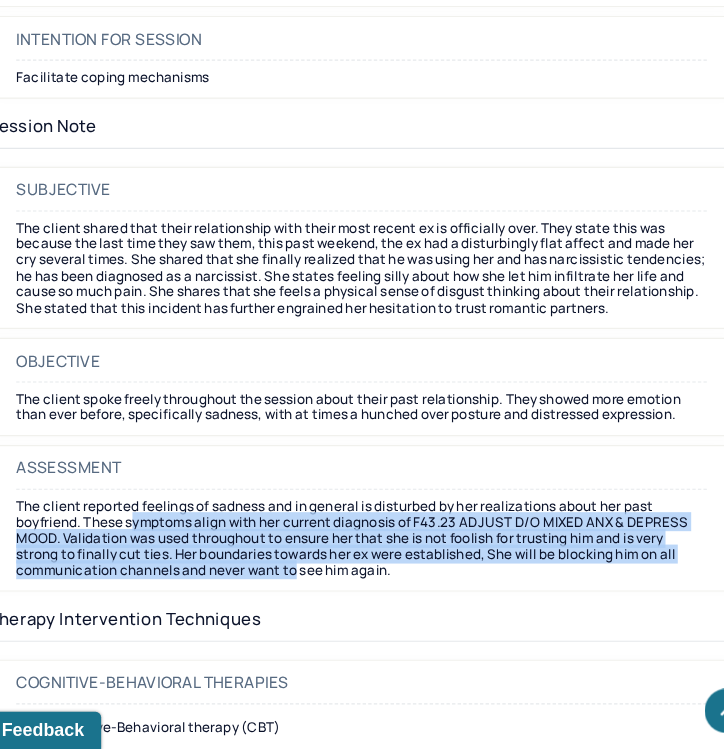 drag, startPoint x: 160, startPoint y: 558, endPoint x: 309, endPoint y: 608, distance: 157.16551 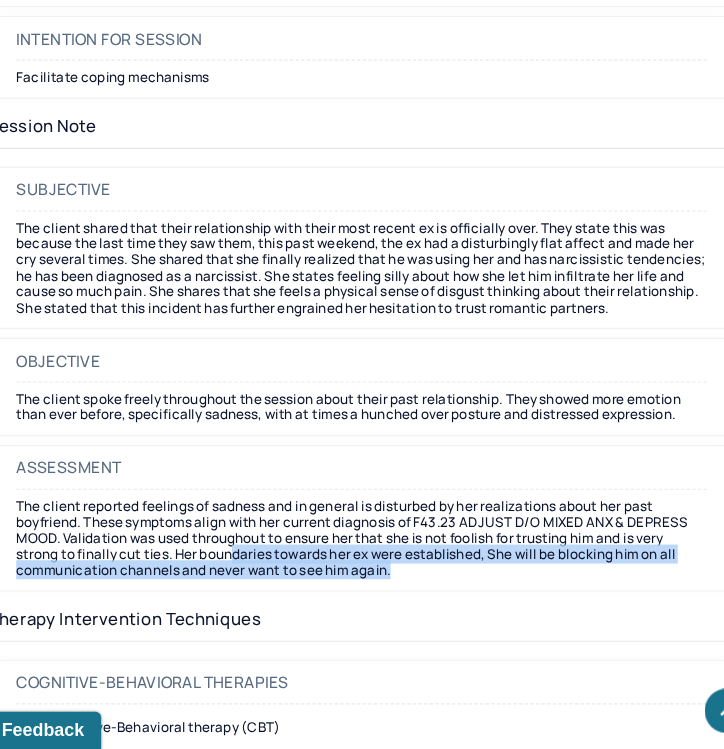 drag, startPoint x: 252, startPoint y: 594, endPoint x: 415, endPoint y: 626, distance: 166.1114 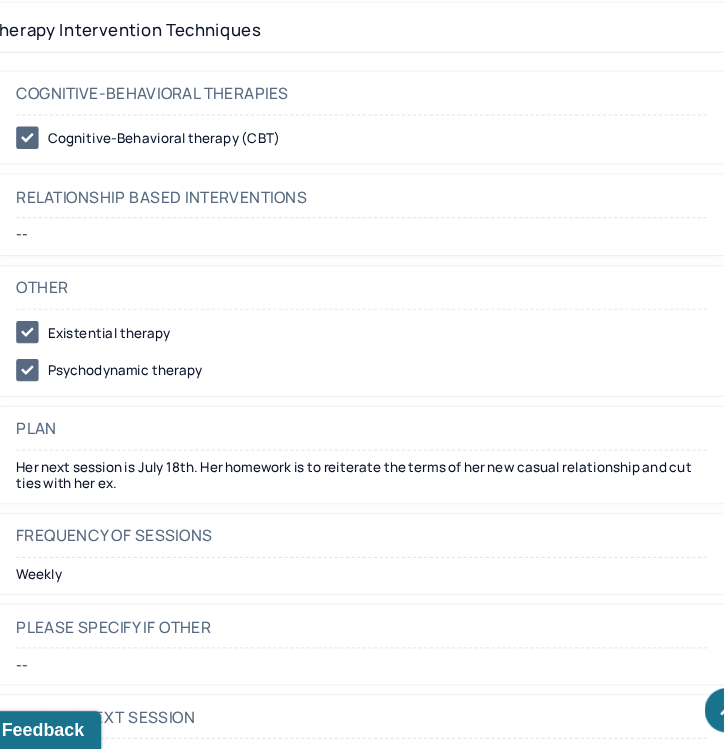 scroll, scrollTop: 2341, scrollLeft: 0, axis: vertical 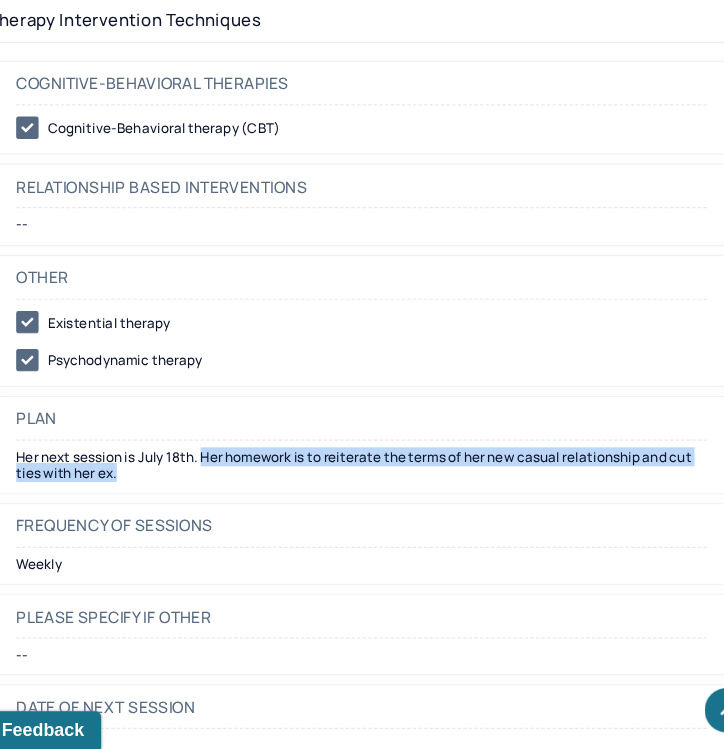 drag, startPoint x: 167, startPoint y: 525, endPoint x: 223, endPoint y: 505, distance: 59.464275 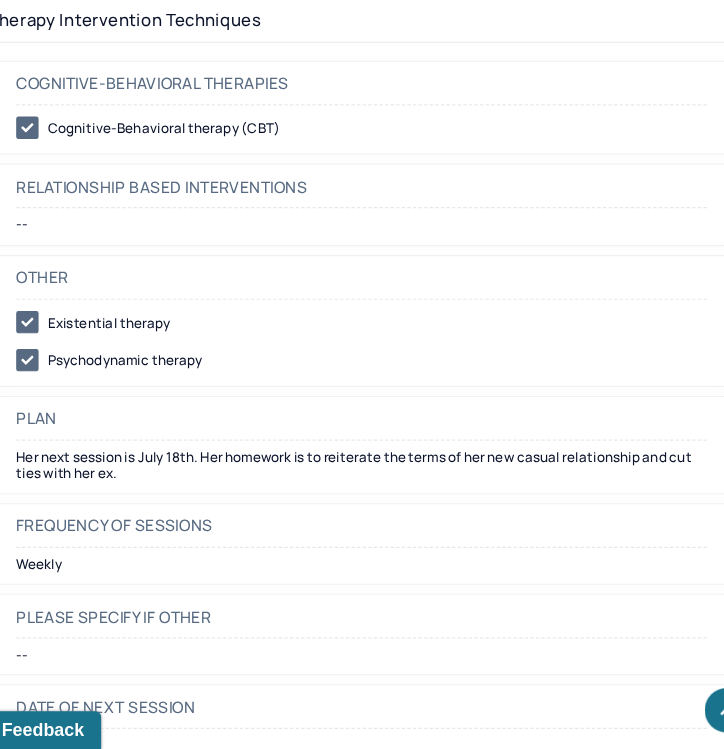 click on "Her next session is July 18th. Her homework is to reiterate the terms of her new casual relationship and cut ties with her ex." at bounding box center (362, 495) 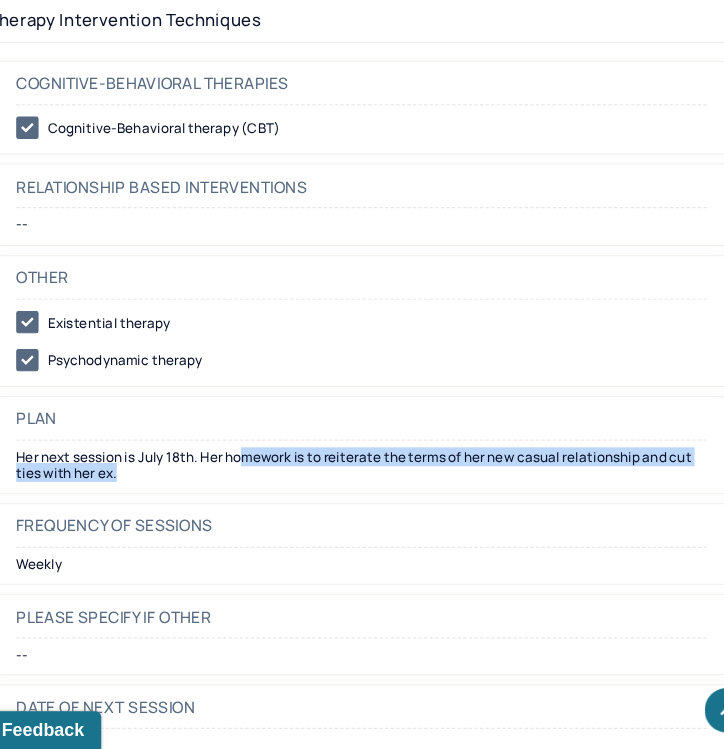 drag, startPoint x: 371, startPoint y: 522, endPoint x: 268, endPoint y: 498, distance: 105.75916 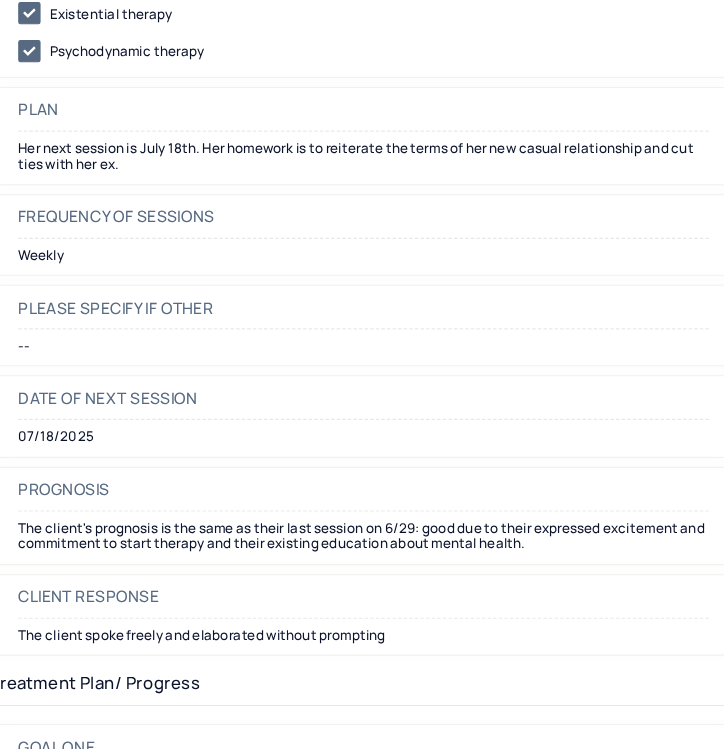 scroll, scrollTop: 2673, scrollLeft: 0, axis: vertical 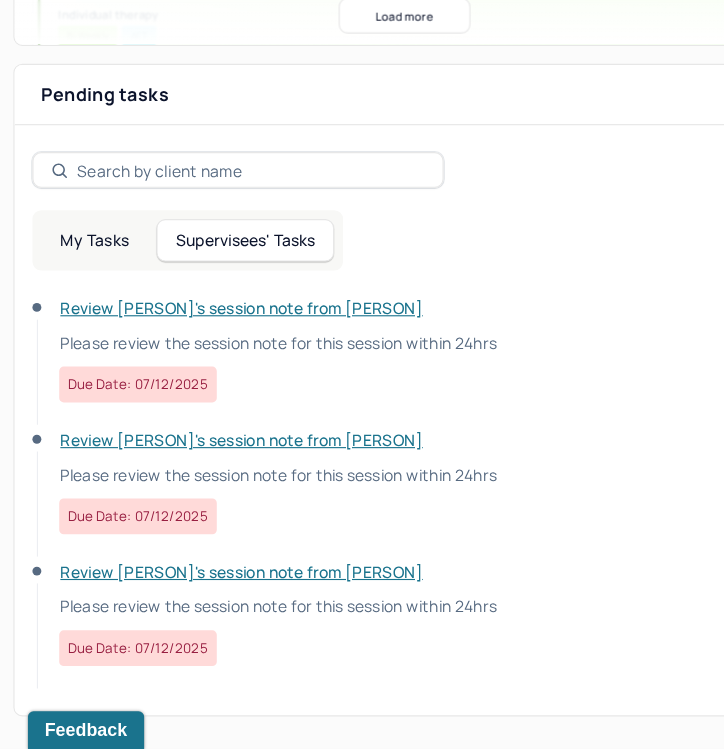 click on "Review [PERSON]'s session note from [PERSON]" at bounding box center [216, 354] 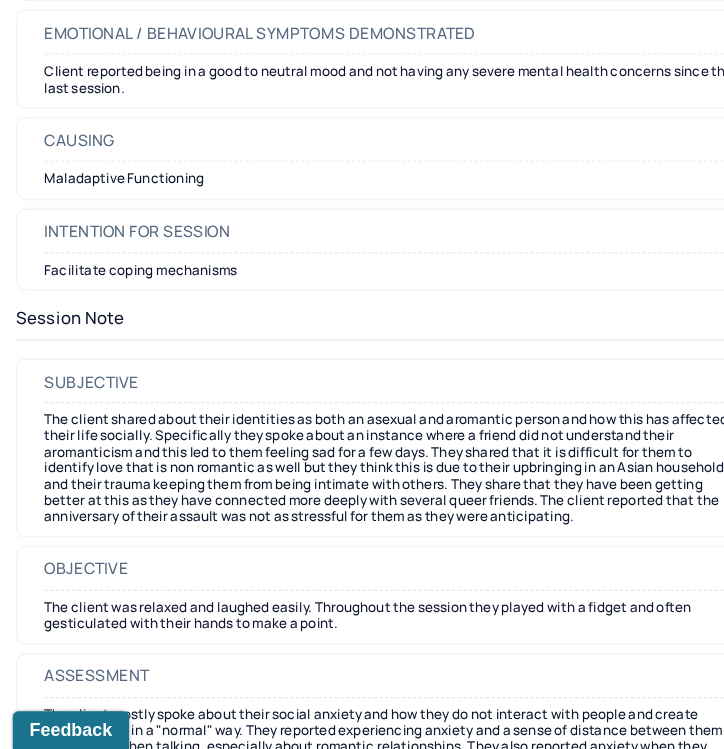 scroll, scrollTop: 1656, scrollLeft: 0, axis: vertical 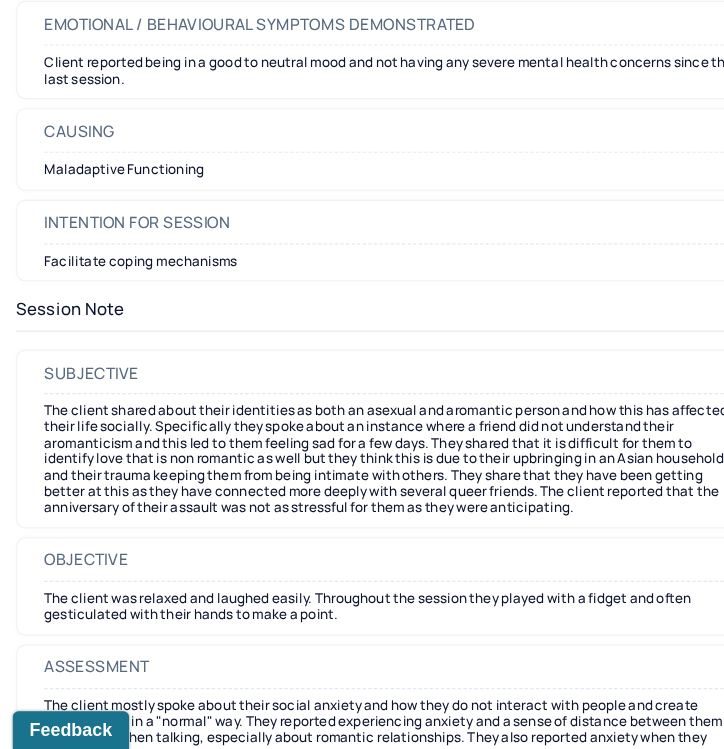 click on "The client shared about their identities as both an asexual and aromantic person and how this has affected their life socially. Specifically they spoke about an instance where a friend did not understand their aromanticism and this led to them feeling sad for a few days. They shared that it is difficult for them to identify love that is non romantic as well but they think this is due to their upbringing in an Asian household and their trauma keeping them from being intimate with others. They share that they have been getting better at this as they have connected more deeply with several queer friends. The client reported that the anniversary of their assault was not as stressful for them as they were anticipating." at bounding box center (362, 489) 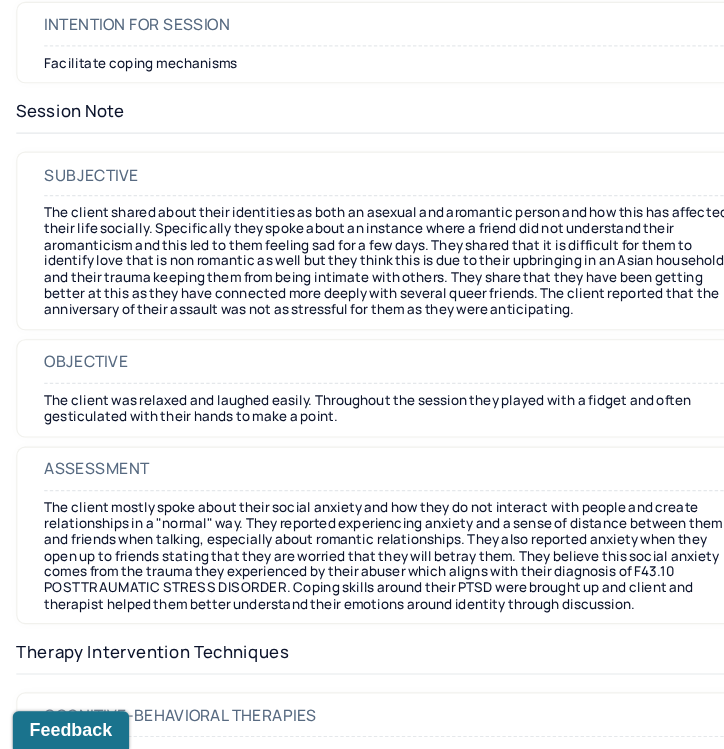 scroll, scrollTop: 1912, scrollLeft: 0, axis: vertical 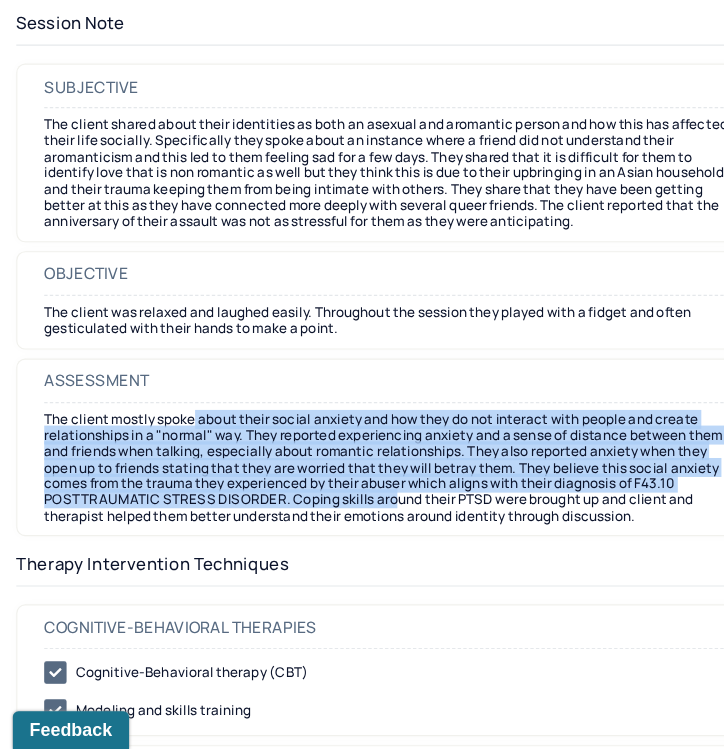 drag, startPoint x: 191, startPoint y: 460, endPoint x: 411, endPoint y: 534, distance: 232.11205 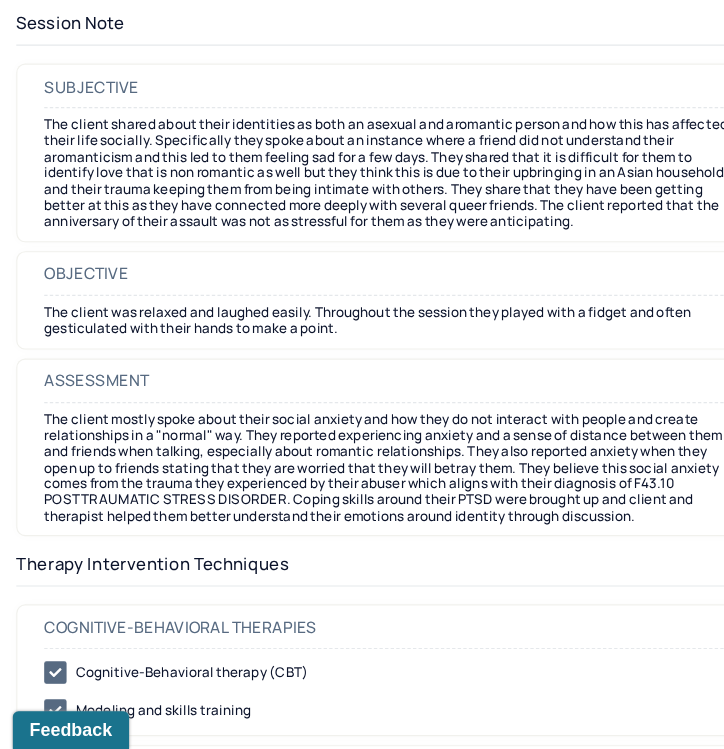 click on "The client mostly spoke about their social anxiety and how they do not interact with people and create relationships in a "normal" way. They reported experiencing anxiety and a sense of distance between them and friends when talking,  especially about romantic relationships. They also reported anxiety when they open up to friends stating that they are worried that they will betray them. They believe this social anxiety comes from the trauma they experienced by their abuser which aligns with their diagnosis of  F43.10 POSTTRAUMATIC STRESS DISORDER. Coping skills around their PTSD were brought up and client and therapist helped them better understand their emotions around identity through discussion." at bounding box center (362, 497) 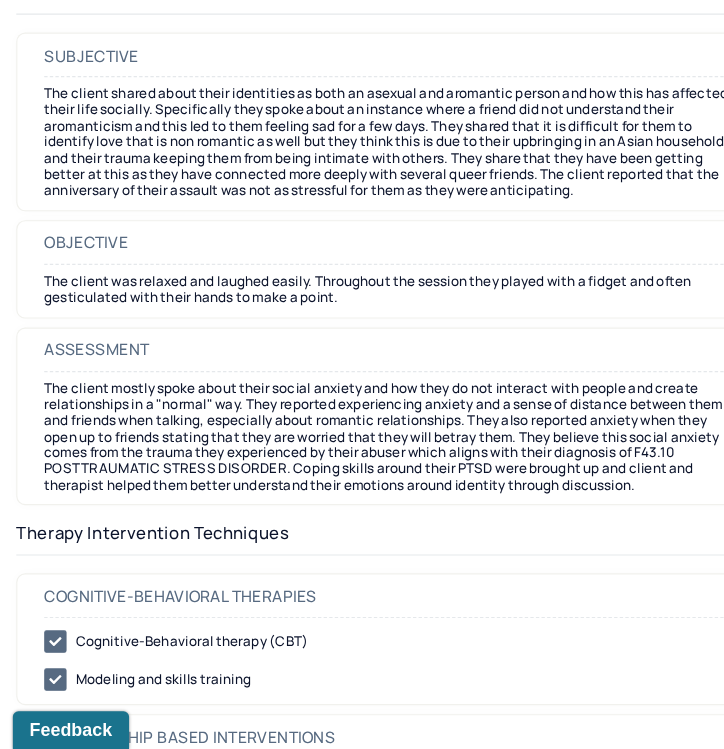 scroll, scrollTop: 1941, scrollLeft: 0, axis: vertical 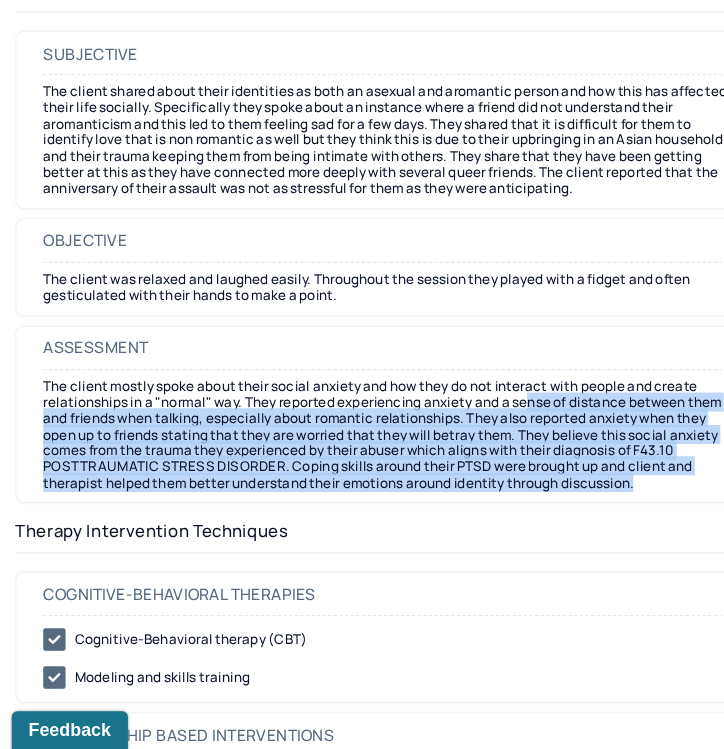 drag, startPoint x: 495, startPoint y: 436, endPoint x: 540, endPoint y: 520, distance: 95.29428 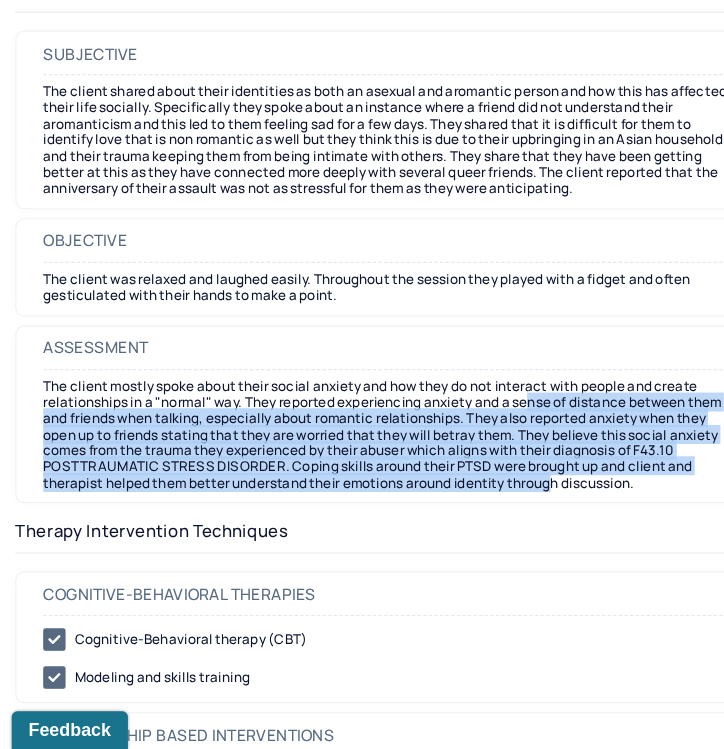 click on "The client mostly spoke about their social anxiety and how they do not interact with people and create relationships in a "normal" way. They reported experiencing anxiety and a sense of distance between them and friends when talking,  especially about romantic relationships. They also reported anxiety when they open up to friends stating that they are worried that they will betray them. They believe this social anxiety comes from the trauma they experienced by their abuser which aligns with their diagnosis of  F43.10 POSTTRAUMATIC STRESS DISORDER. Coping skills around their PTSD were brought up and client and therapist helped them better understand their emotions around identity through discussion." at bounding box center [362, 468] 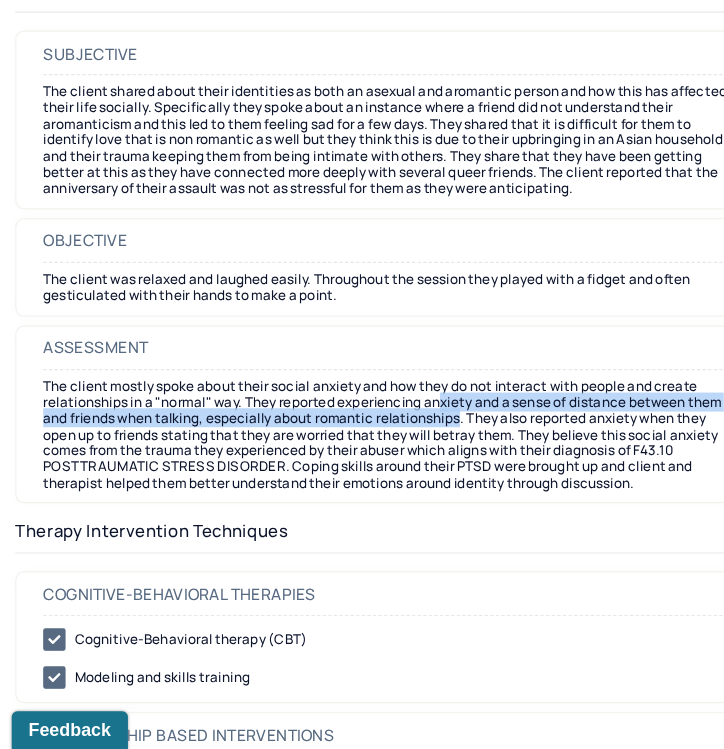 drag, startPoint x: 420, startPoint y: 446, endPoint x: 468, endPoint y: 457, distance: 49.24429 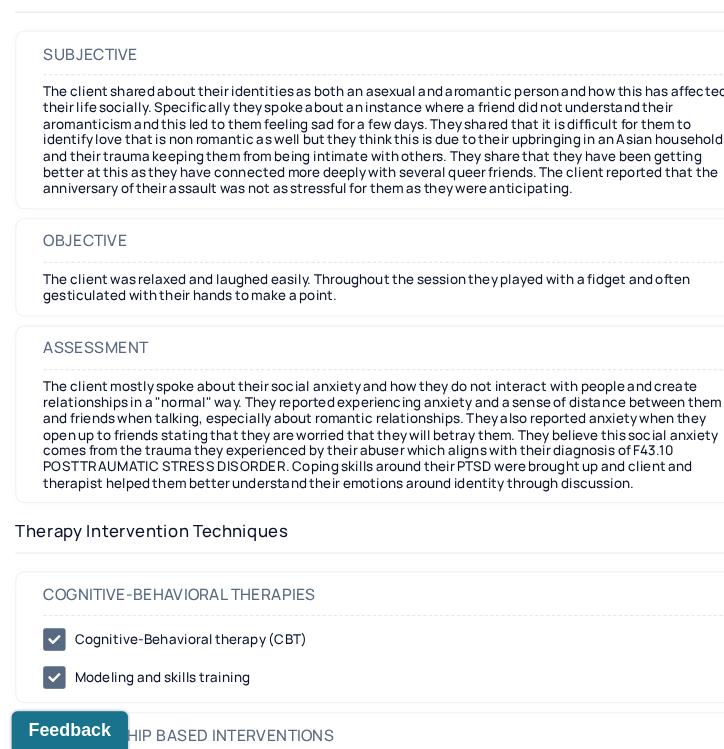 click on "The client mostly spoke about their social anxiety and how they do not interact with people and create relationships in a "normal" way. They reported experiencing anxiety and a sense of distance between them and friends when talking,  especially about romantic relationships. They also reported anxiety when they open up to friends stating that they are worried that they will betray them. They believe this social anxiety comes from the trauma they experienced by their abuser which aligns with their diagnosis of  F43.10 POSTTRAUMATIC STRESS DISORDER. Coping skills around their PTSD were brought up and client and therapist helped them better understand their emotions around identity through discussion." at bounding box center [362, 468] 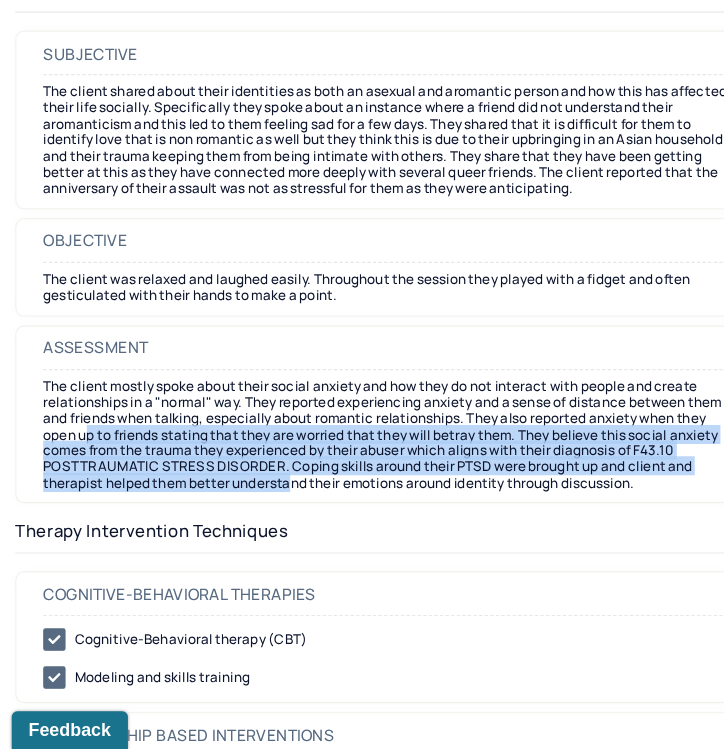 drag, startPoint x: 125, startPoint y: 471, endPoint x: 306, endPoint y: 514, distance: 186.03763 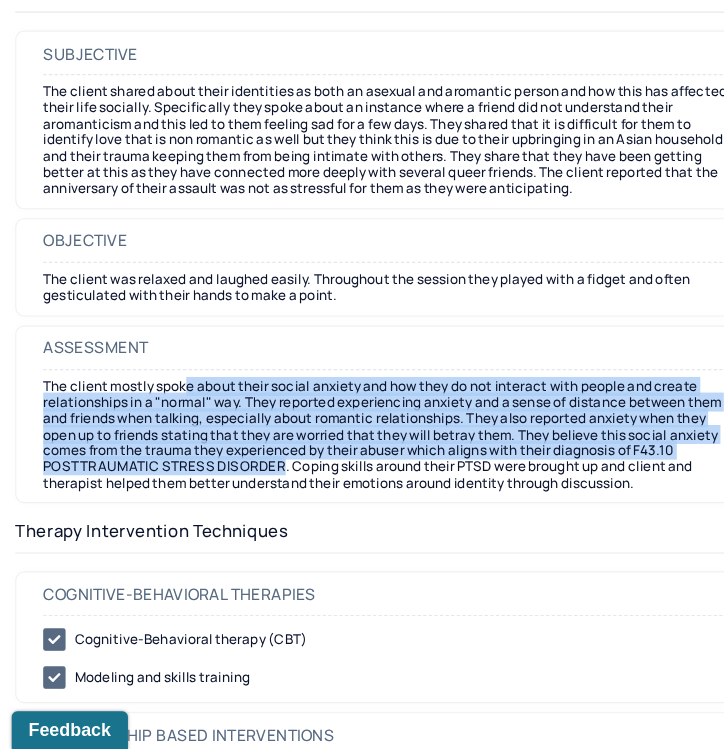 drag, startPoint x: 183, startPoint y: 425, endPoint x: 303, endPoint y: 501, distance: 142.04225 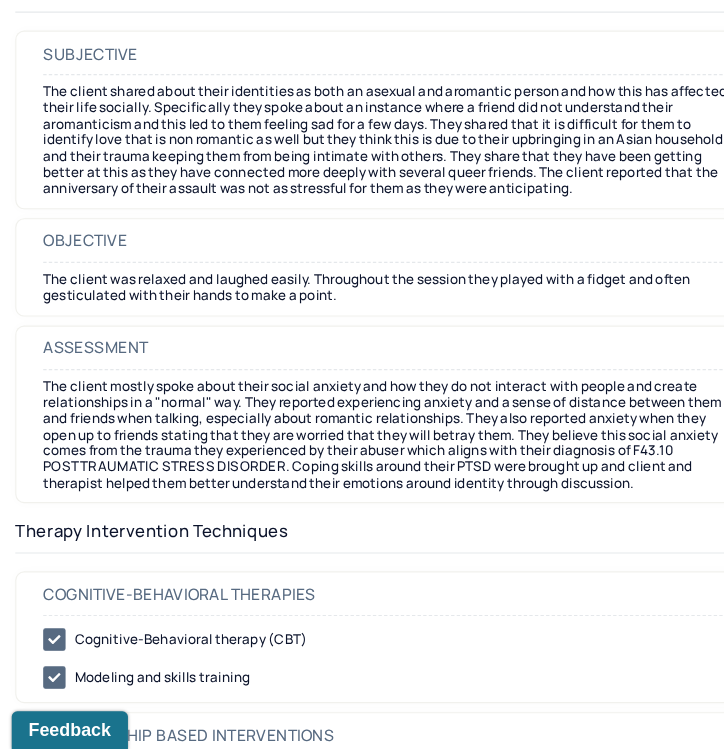 click on "The client mostly spoke about their social anxiety and how they do not interact with people and create relationships in a "normal" way. They reported experiencing anxiety and a sense of distance between them and friends when talking,  especially about romantic relationships. They also reported anxiety when they open up to friends stating that they are worried that they will betray them. They believe this social anxiety comes from the trauma they experienced by their abuser which aligns with their diagnosis of  F43.10 POSTTRAUMATIC STRESS DISORDER. Coping skills around their PTSD were brought up and client and therapist helped them better understand their emotions around identity through discussion." at bounding box center [362, 468] 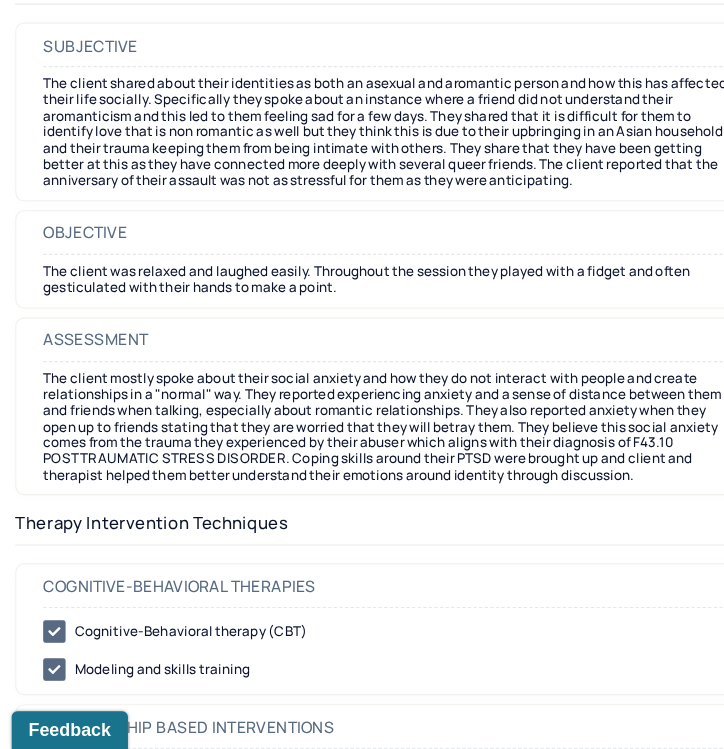 scroll, scrollTop: 1950, scrollLeft: 0, axis: vertical 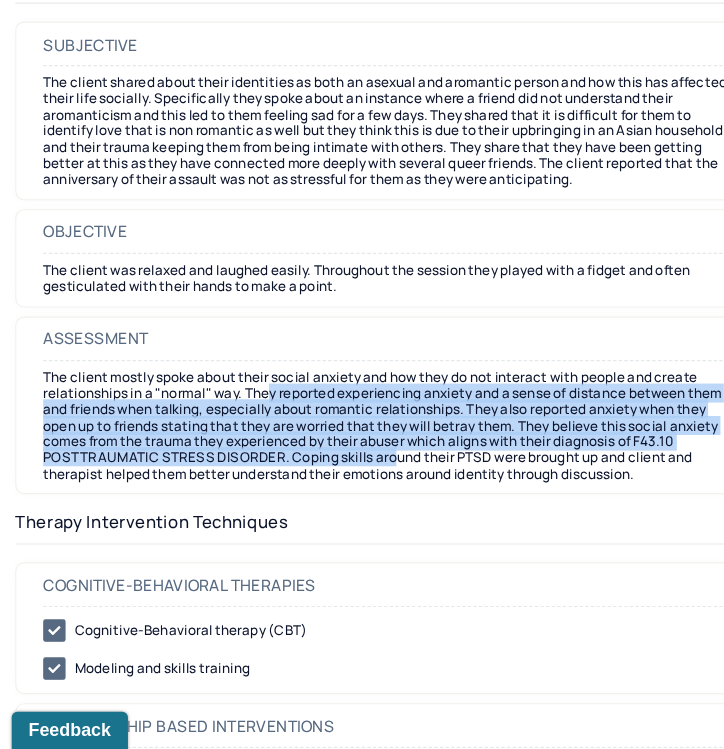 drag, startPoint x: 263, startPoint y: 427, endPoint x: 404, endPoint y: 485, distance: 152.4631 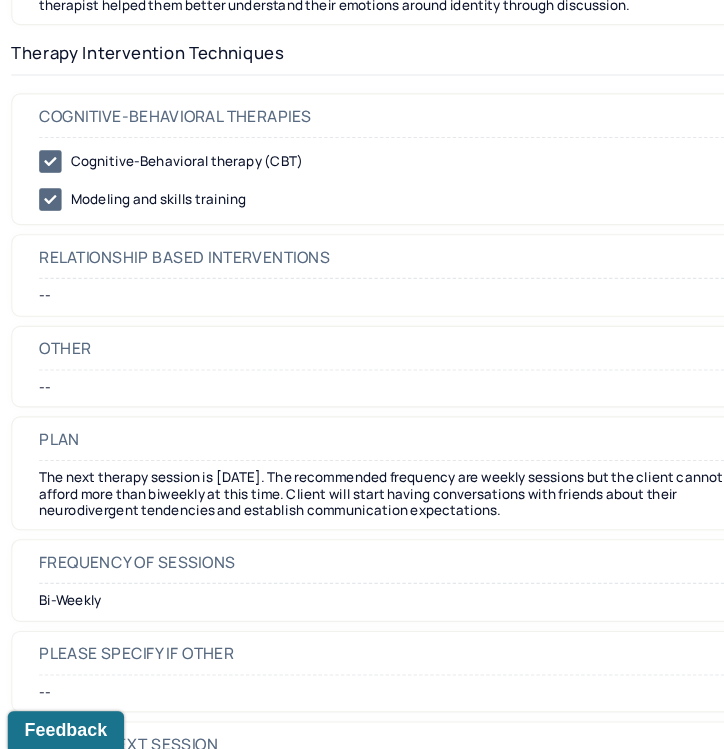 scroll, scrollTop: 2388, scrollLeft: 0, axis: vertical 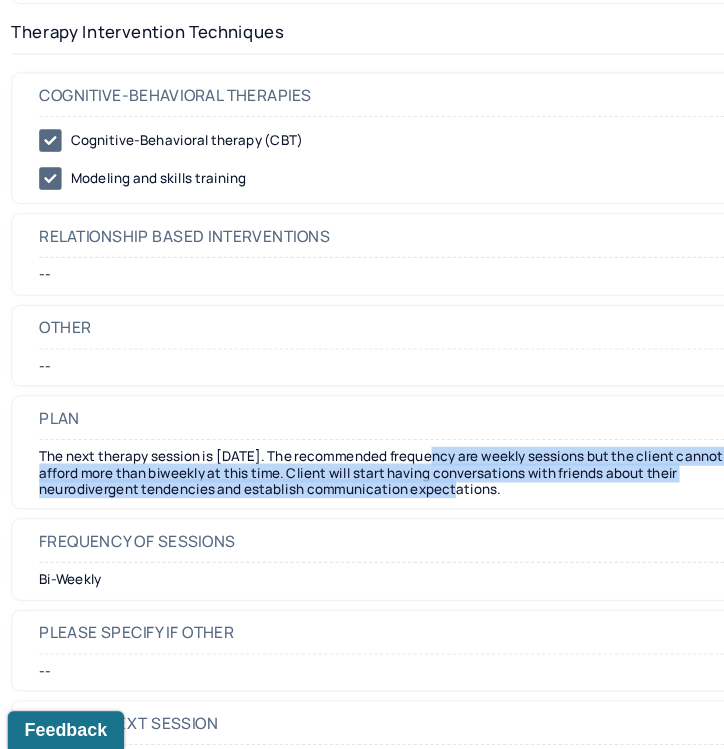 drag, startPoint x: 402, startPoint y: 488, endPoint x: 442, endPoint y: 518, distance: 50 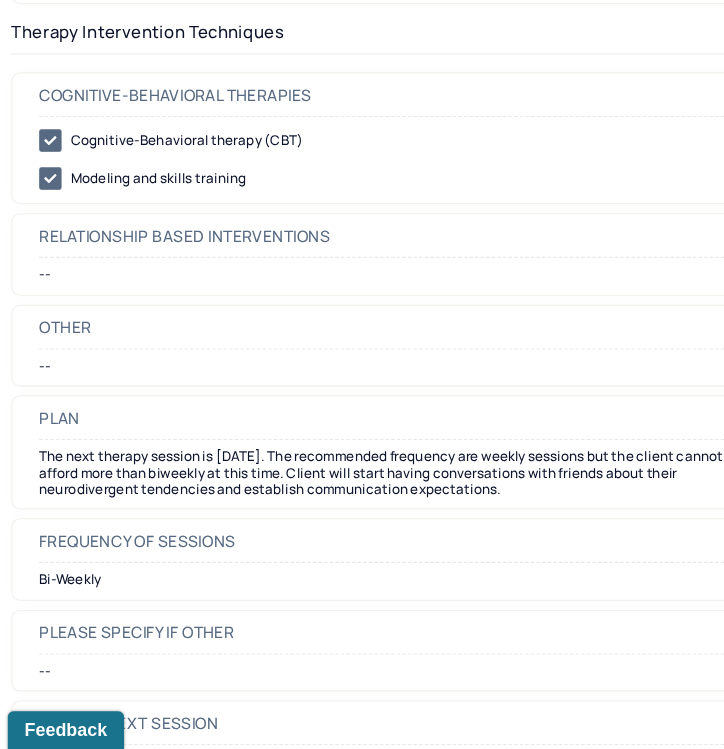click on "The next therapy session is [DATE]. The recommended frequency are weekly sessions but the client cannot afford more than biweekly at this time. Client will start having conversations with friends about their neurodivergent tendencies and establish communication expectations." at bounding box center (362, 501) 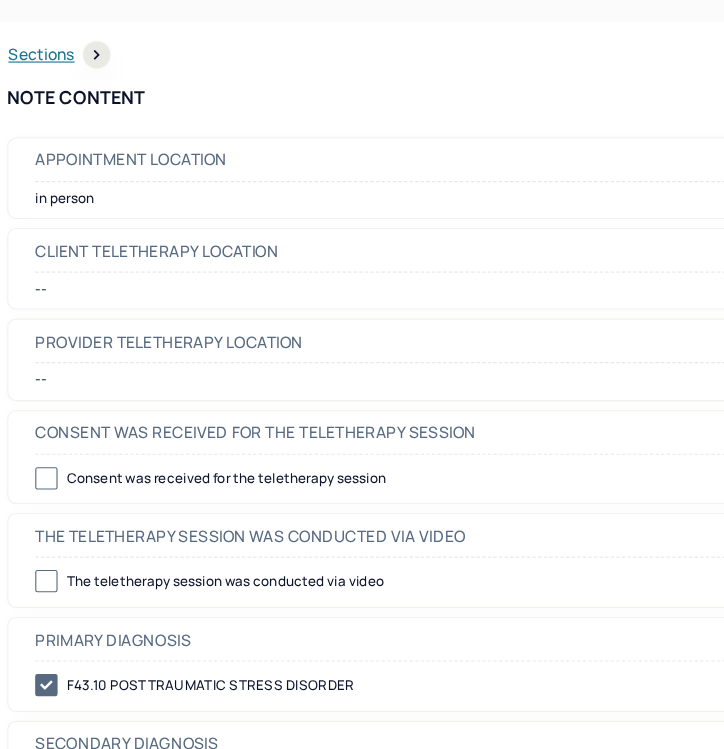 scroll, scrollTop: 0, scrollLeft: 0, axis: both 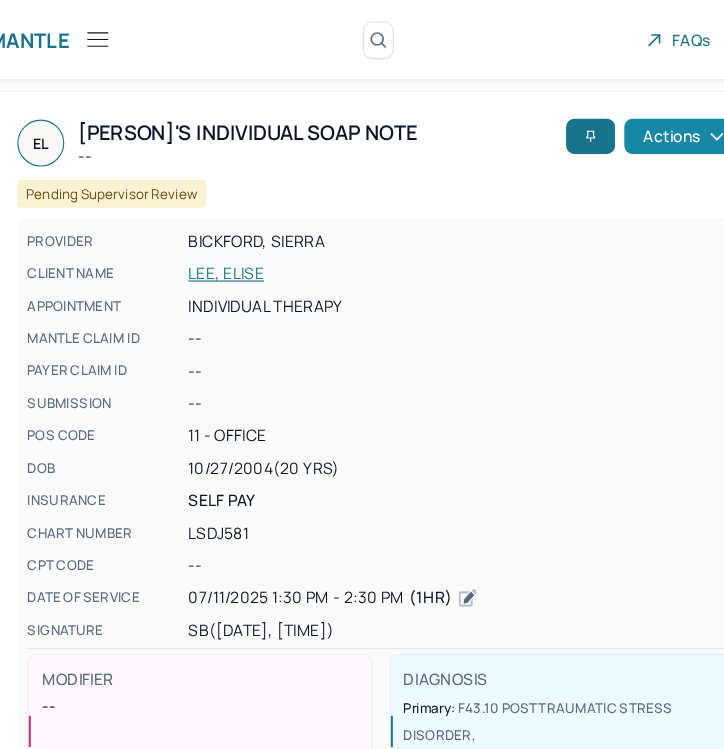 click on "Actions" at bounding box center (633, 122) 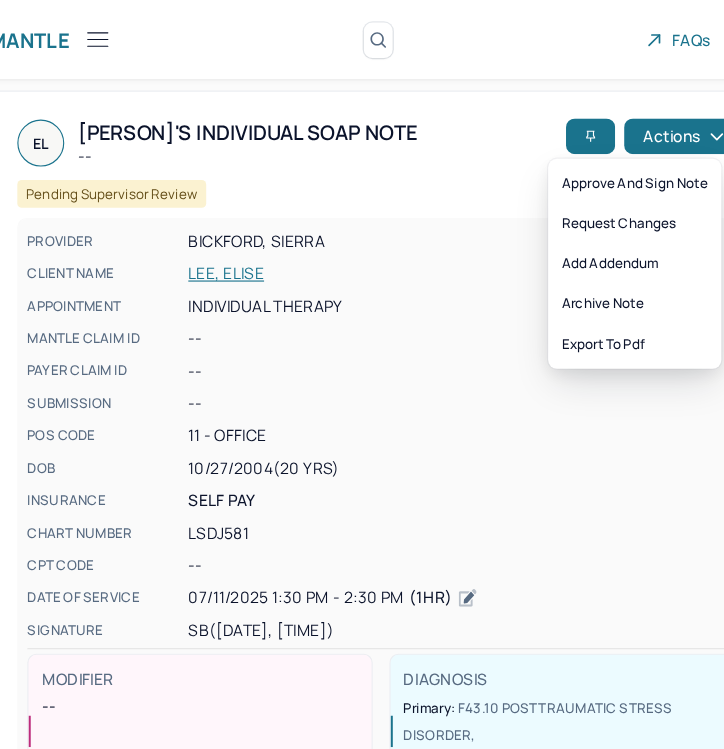 click on "Self pay" at bounding box center (434, 448) 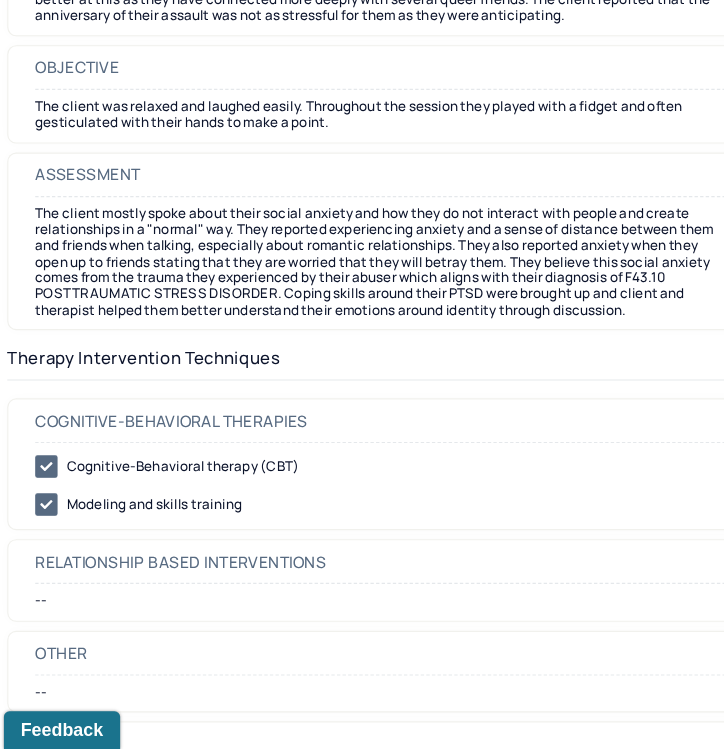 scroll, scrollTop: 2131, scrollLeft: 0, axis: vertical 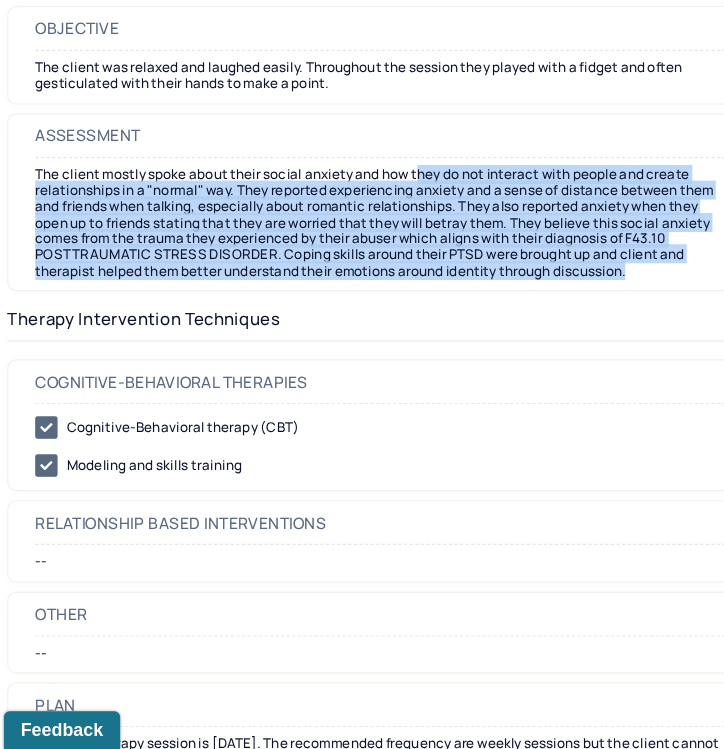 drag, startPoint x: 405, startPoint y: 243, endPoint x: 511, endPoint y: 330, distance: 137.13132 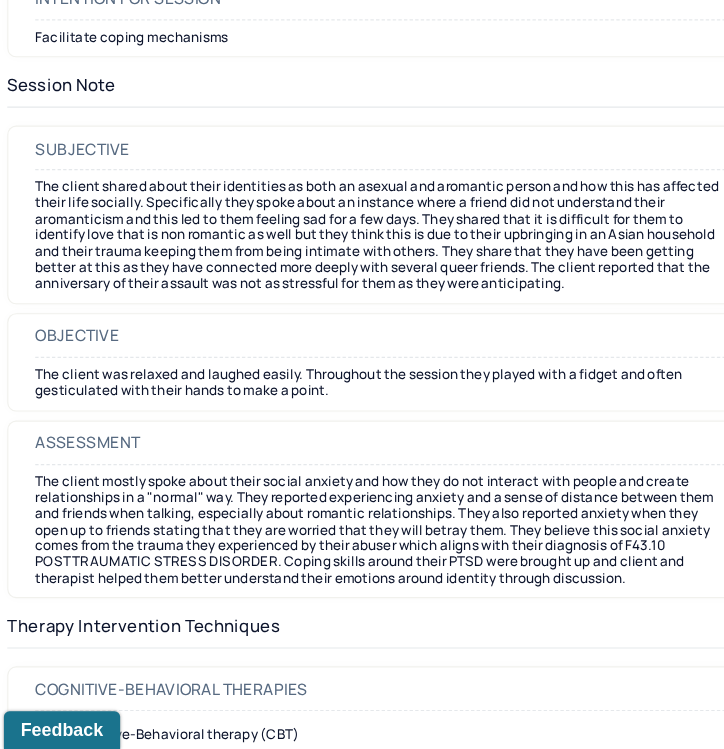 scroll, scrollTop: 1857, scrollLeft: 0, axis: vertical 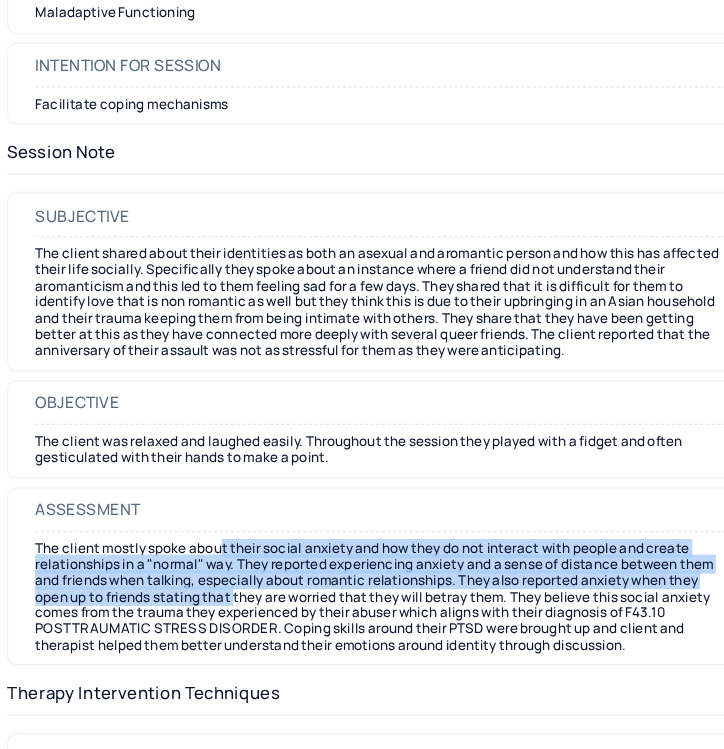 drag, startPoint x: 225, startPoint y: 514, endPoint x: 265, endPoint y: 552, distance: 55.17246 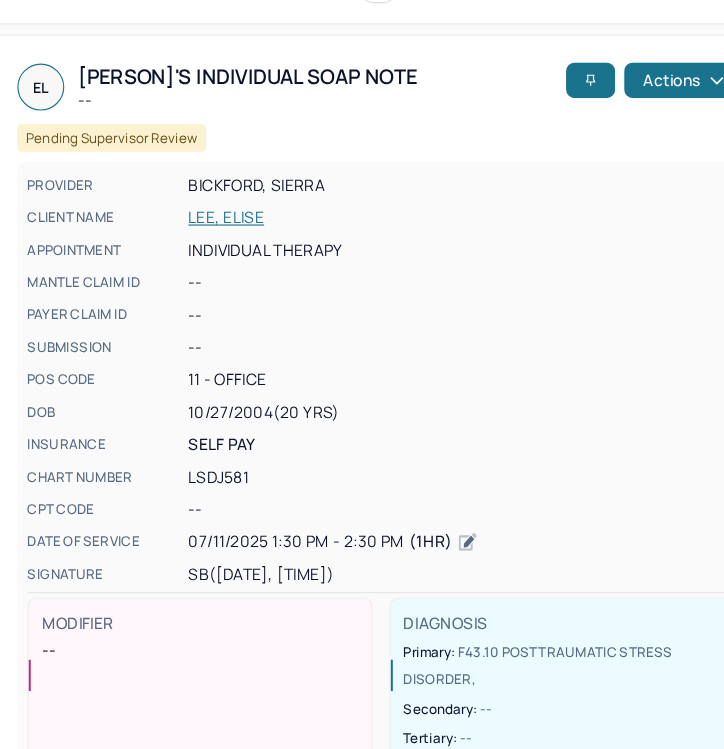 scroll, scrollTop: 0, scrollLeft: 0, axis: both 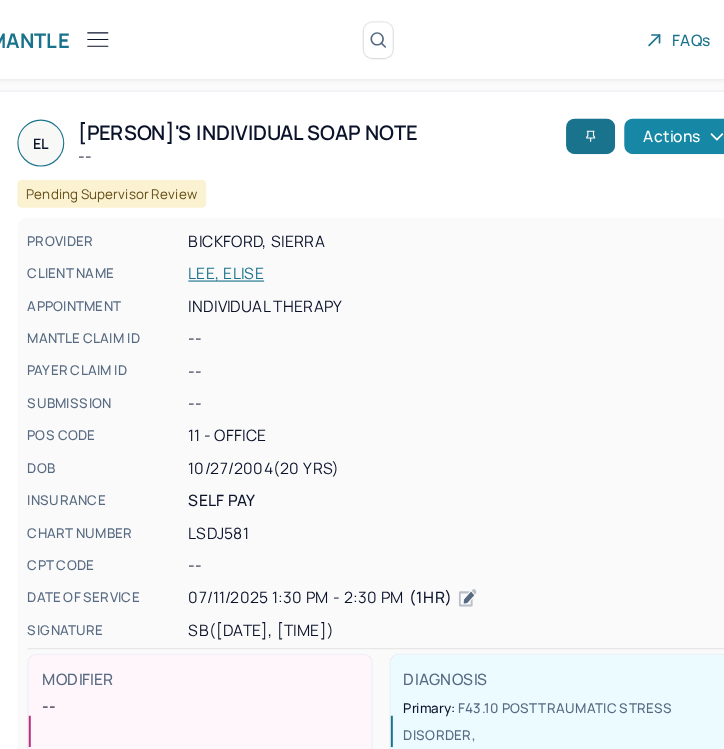 click on "Actions" at bounding box center (633, 122) 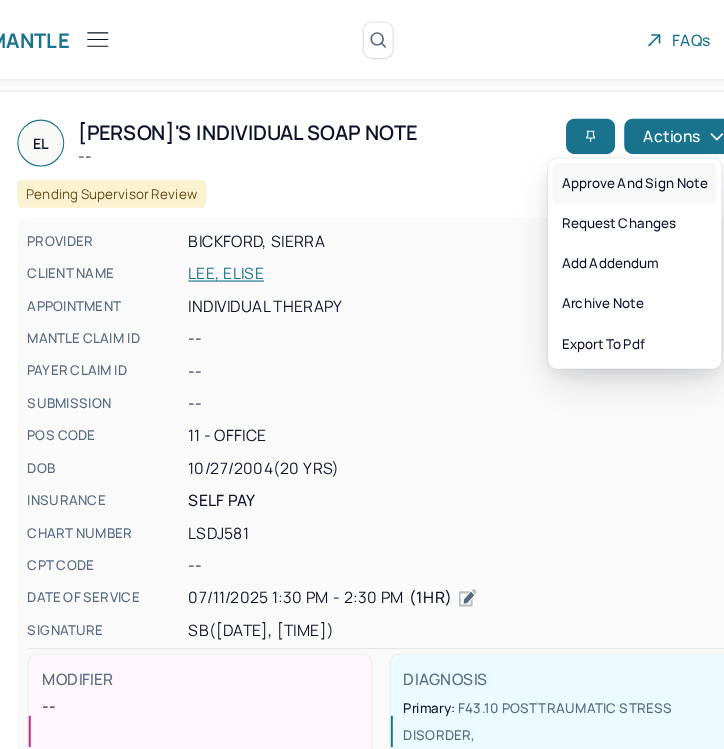 click on "Approve and sign note" at bounding box center (589, 164) 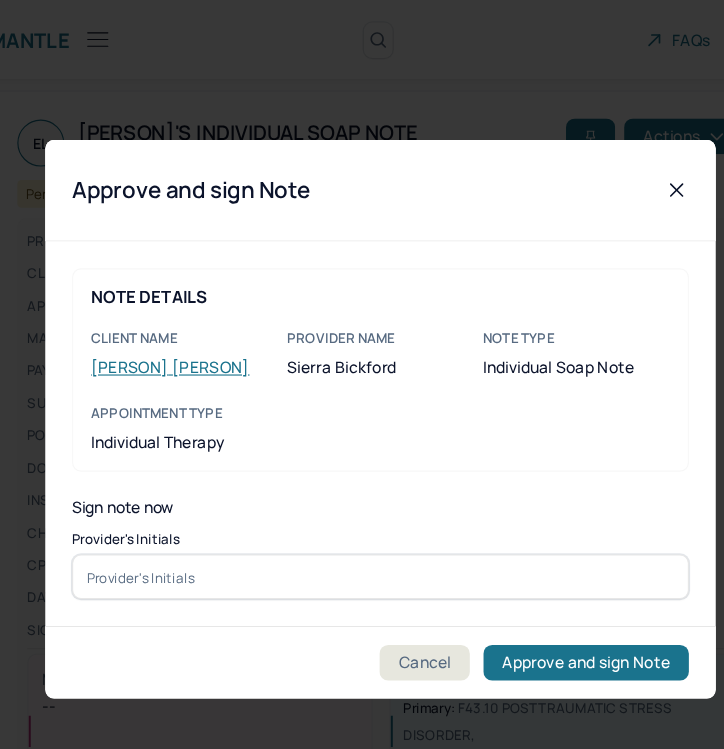 click at bounding box center (362, 516) 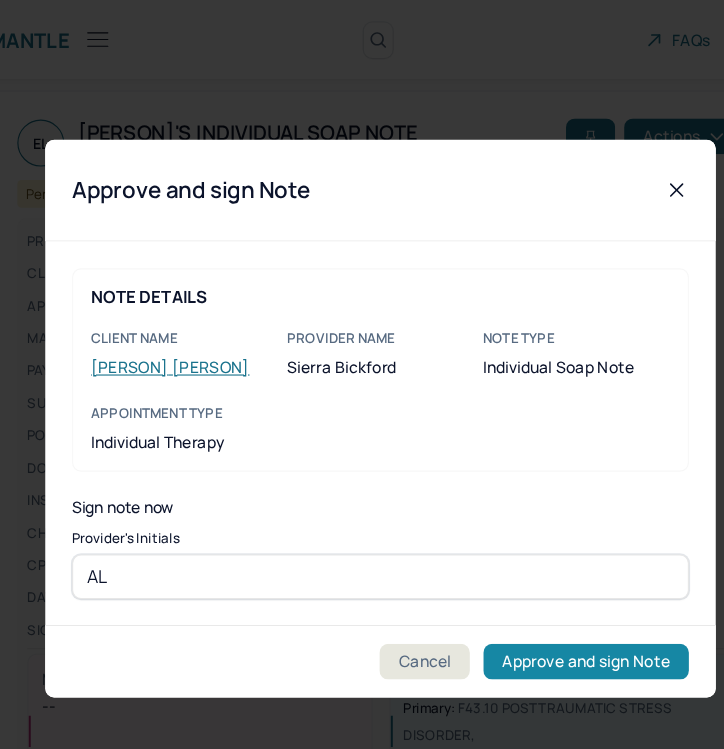 type on "AL" 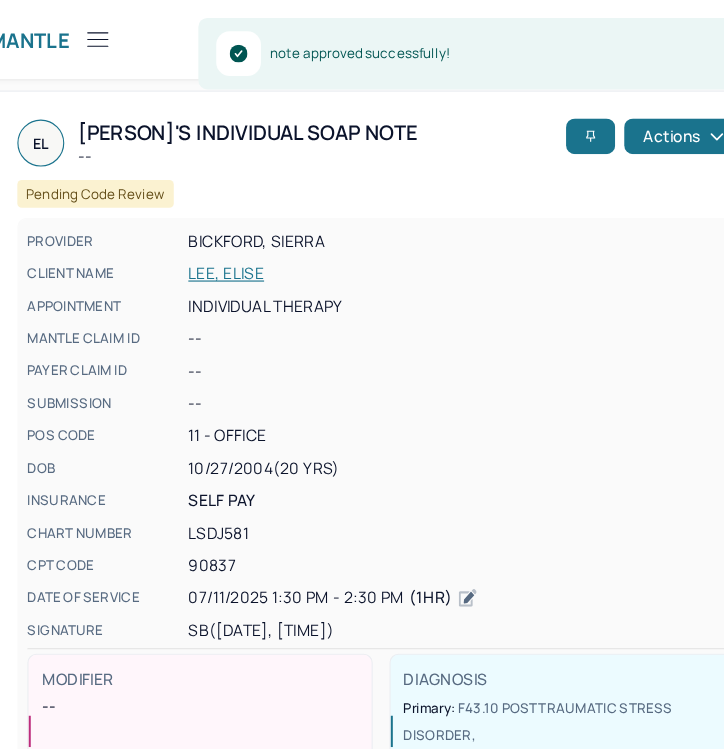 click 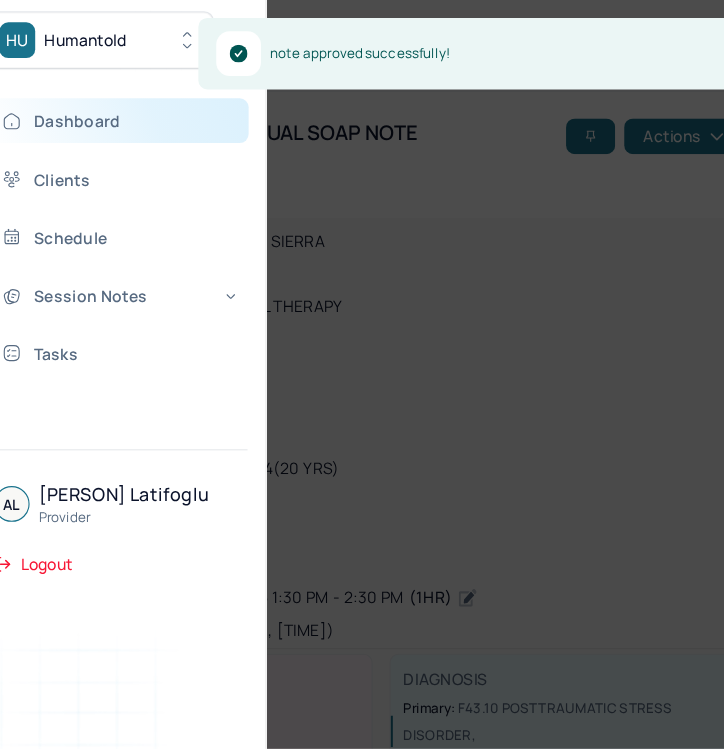 click on "Dashboard" at bounding box center (128, 108) 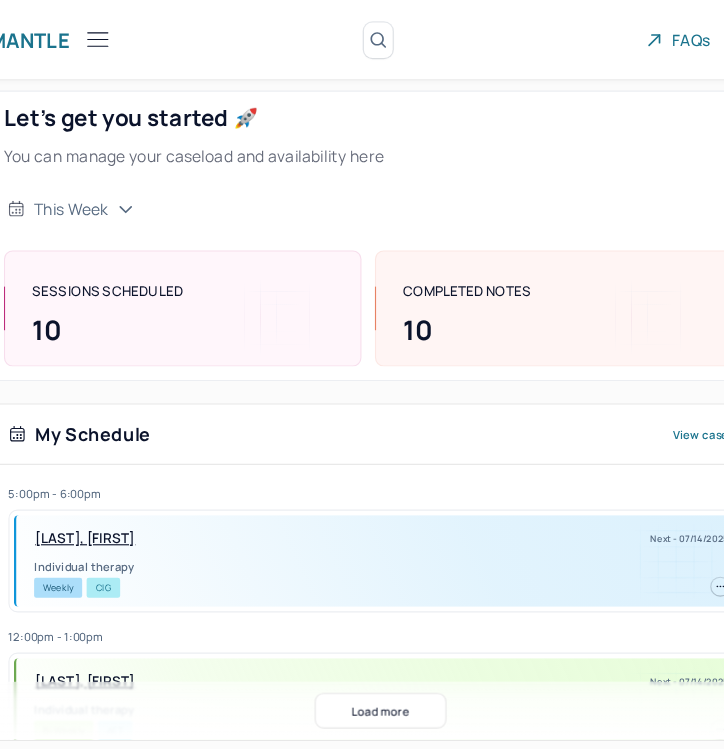 click 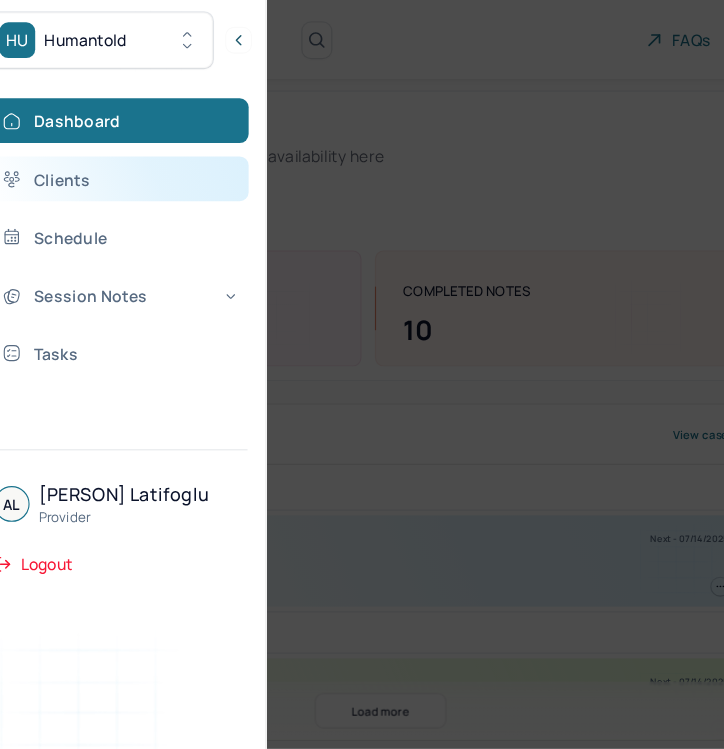 click on "Clients" at bounding box center (128, 160) 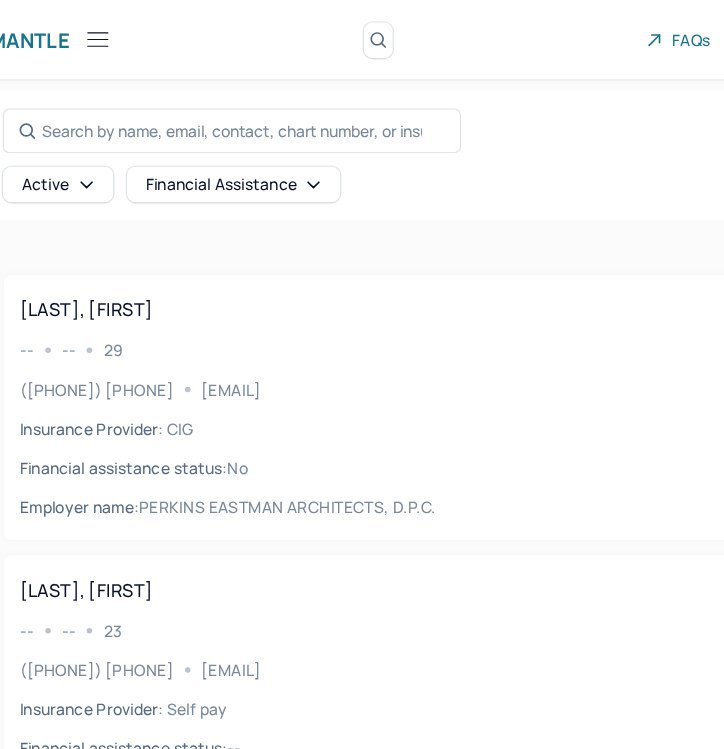 click 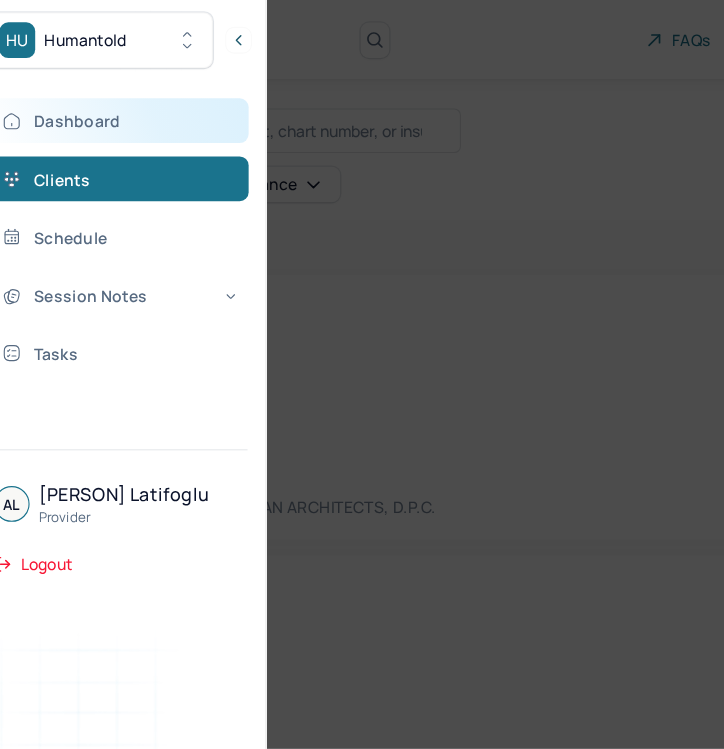 click on "Dashboard" at bounding box center [128, 108] 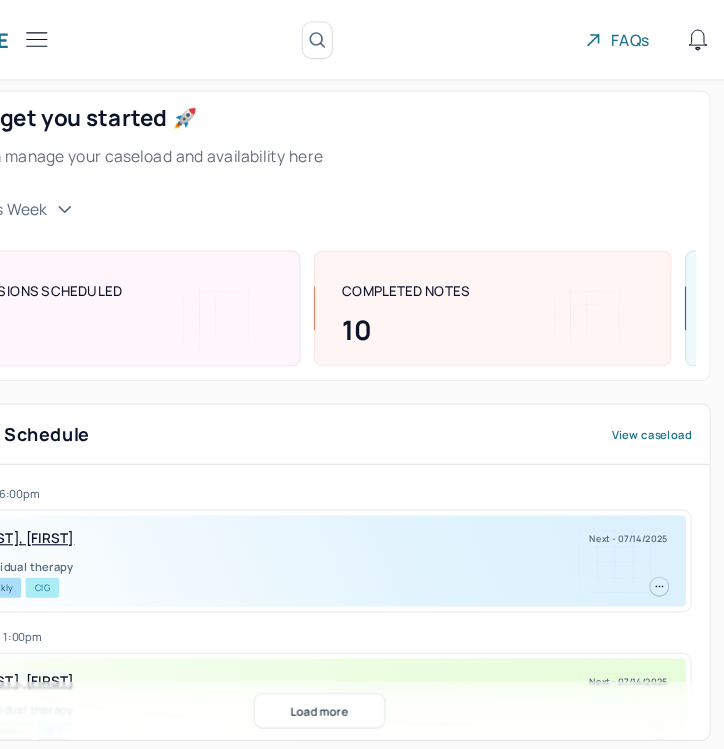 scroll, scrollTop: 277, scrollLeft: 0, axis: vertical 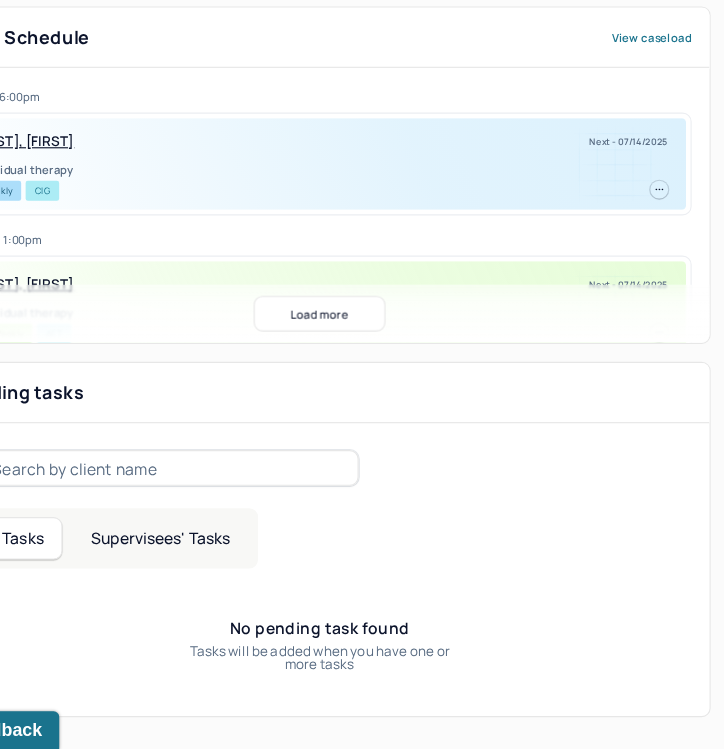 click on "My Tasks     Supervisees' Tasks" at bounding box center [168, 560] 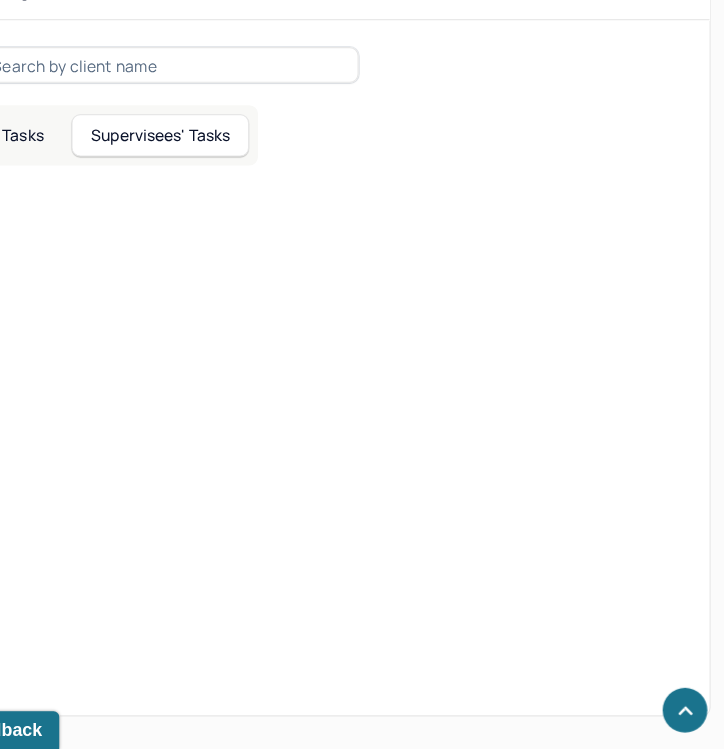 scroll, scrollTop: 425, scrollLeft: 0, axis: vertical 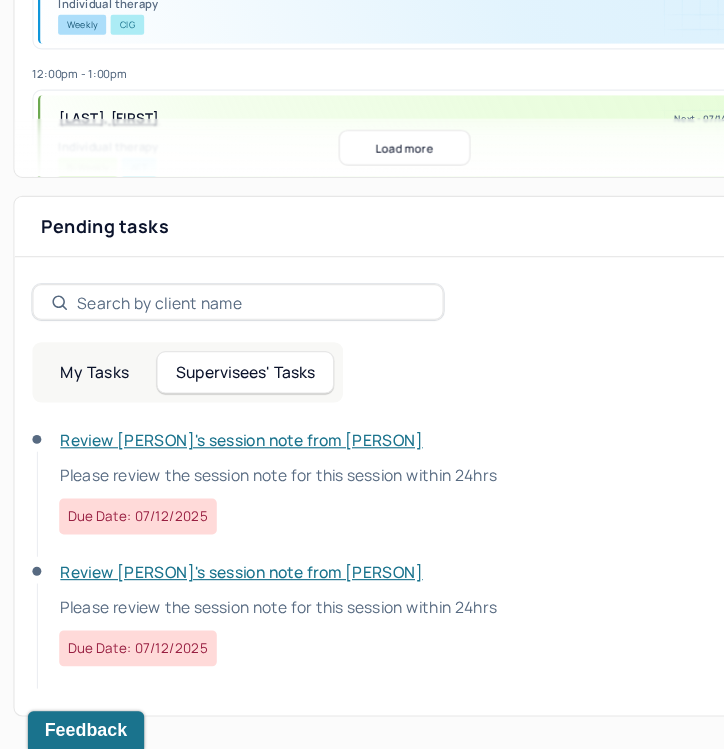 click on "Review [PERSON]'s session note from [PERSON]" at bounding box center [216, 590] 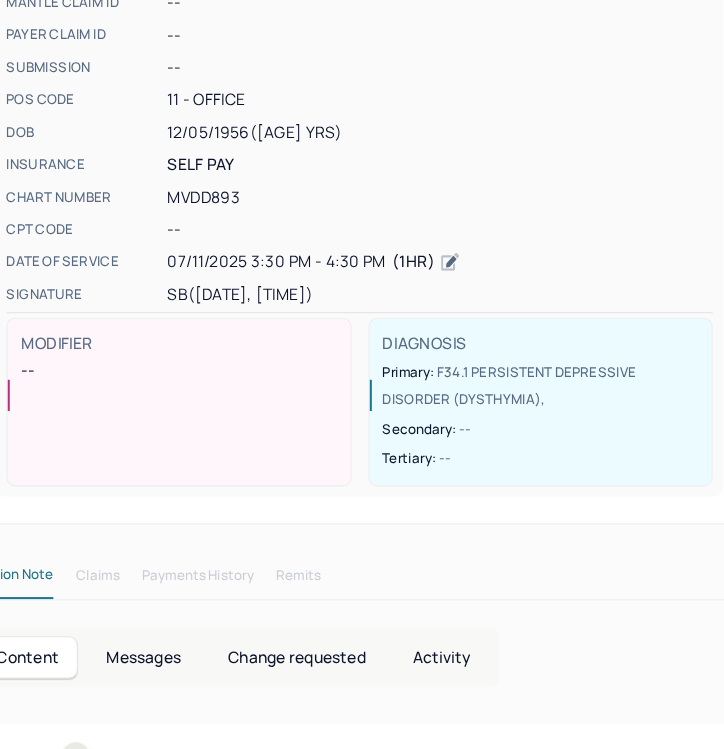 scroll, scrollTop: 0, scrollLeft: 0, axis: both 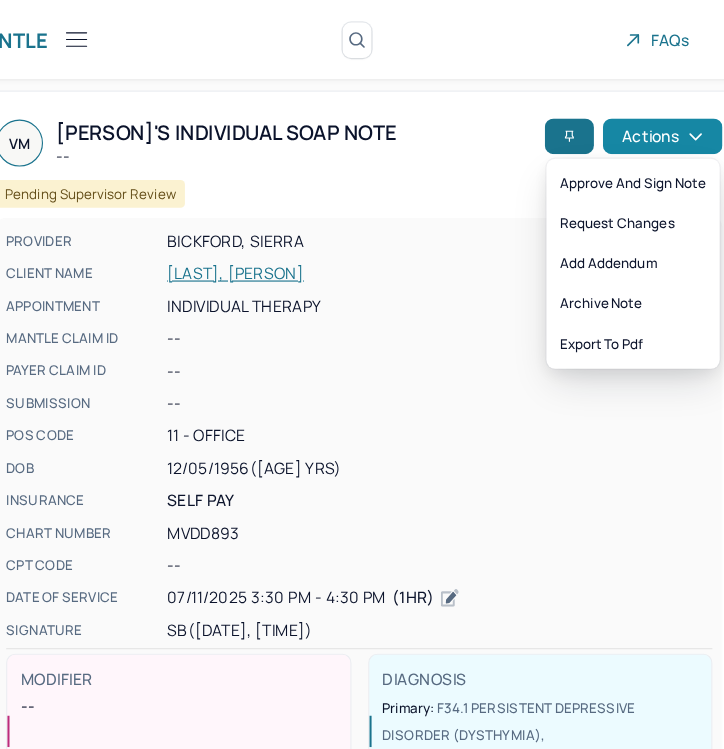 click on "Actions" at bounding box center (633, 122) 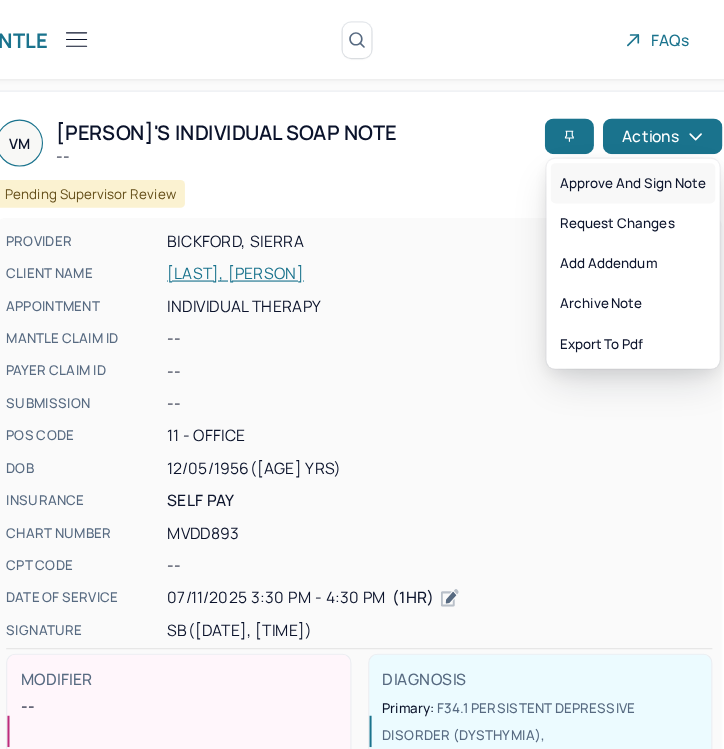click on "Approve and sign note" at bounding box center [607, 164] 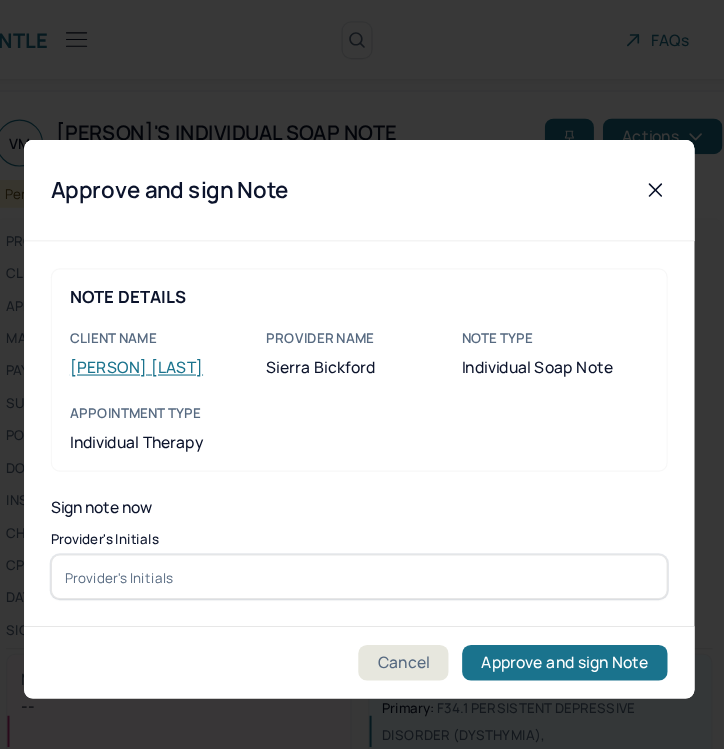 click at bounding box center (362, 516) 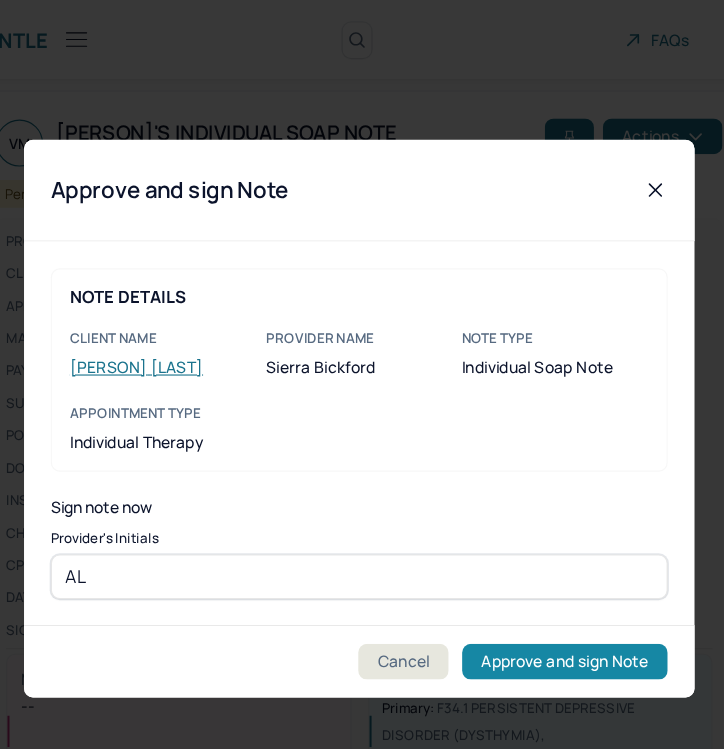 type on "AL" 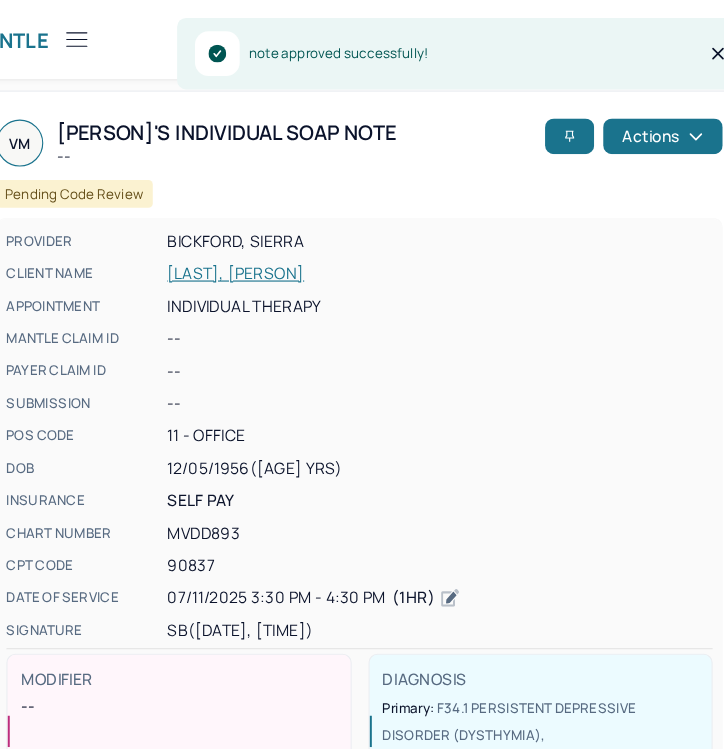 click 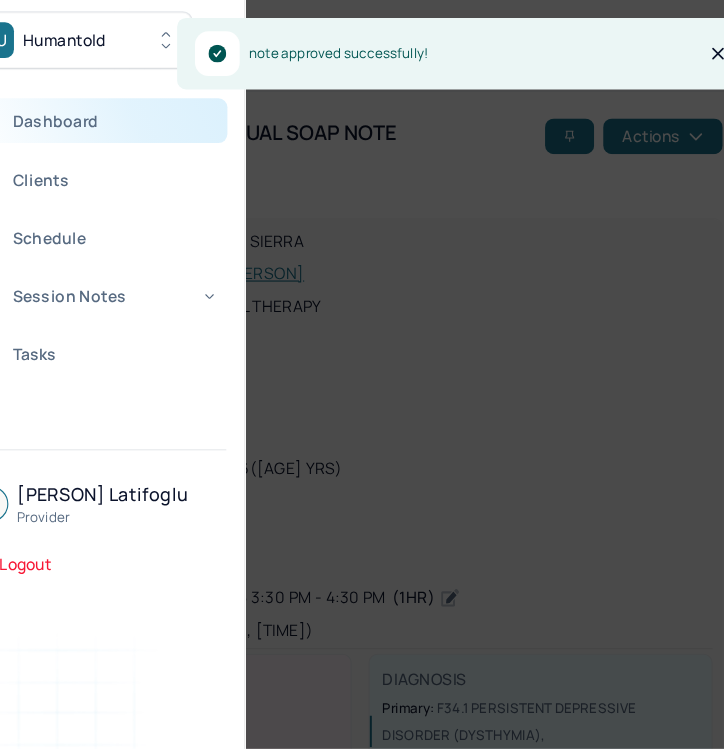 click on "Dashboard" at bounding box center (128, 108) 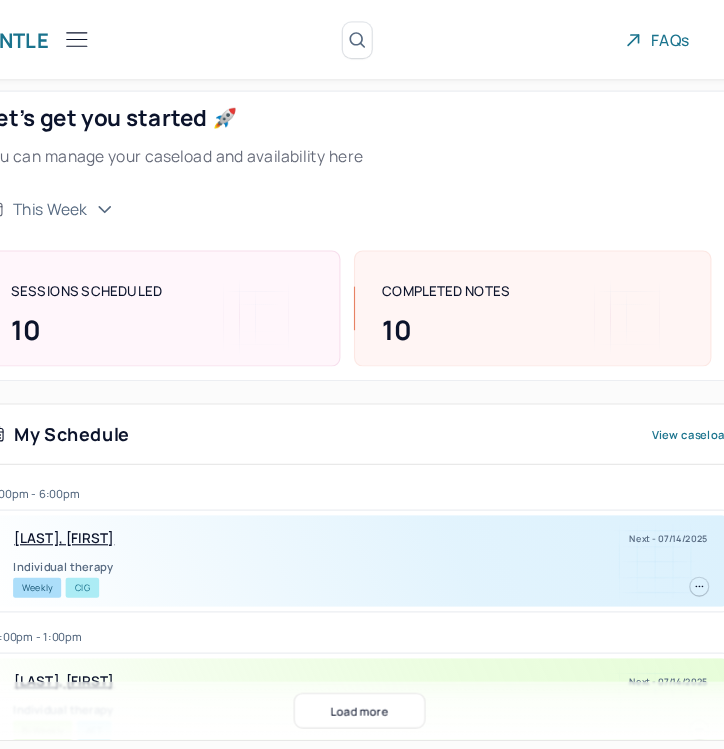 scroll, scrollTop: 277, scrollLeft: 0, axis: vertical 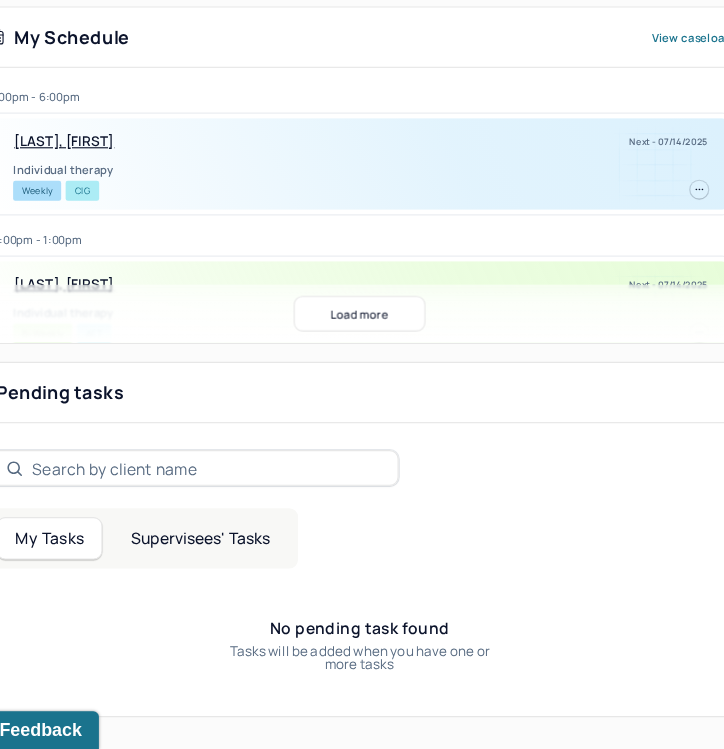 click on "Supervisees' Tasks" at bounding box center [219, 560] 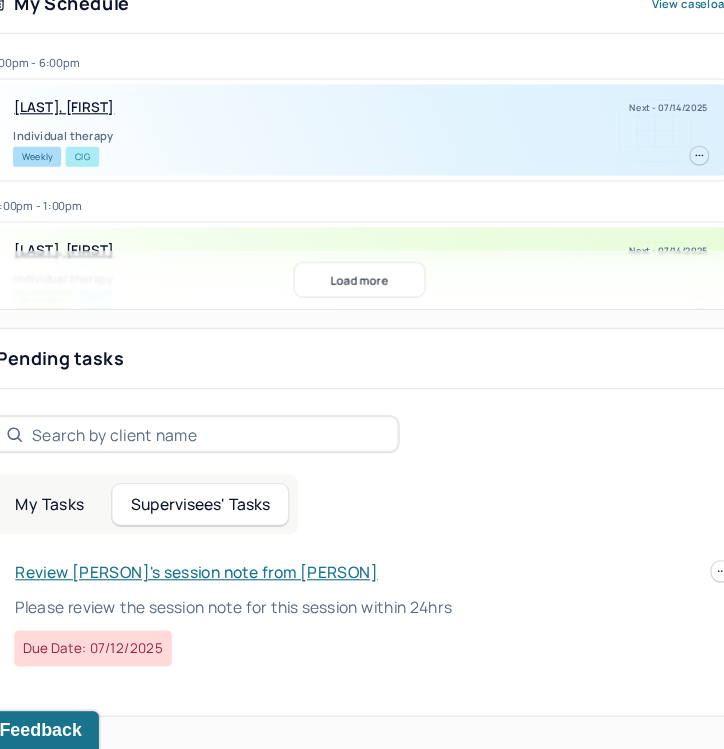 scroll, scrollTop: 307, scrollLeft: 0, axis: vertical 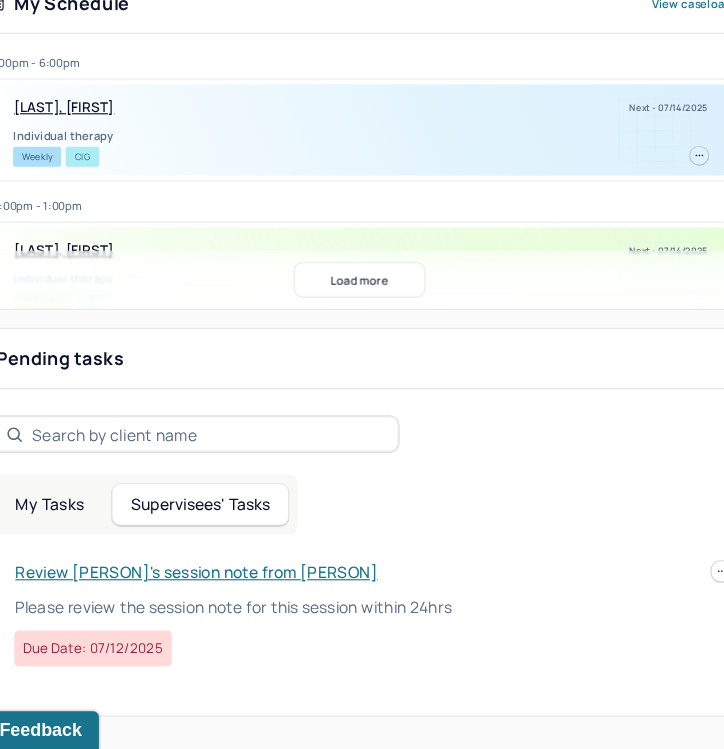 click on "Review [PERSON]'s session note from [PERSON]" at bounding box center [216, 590] 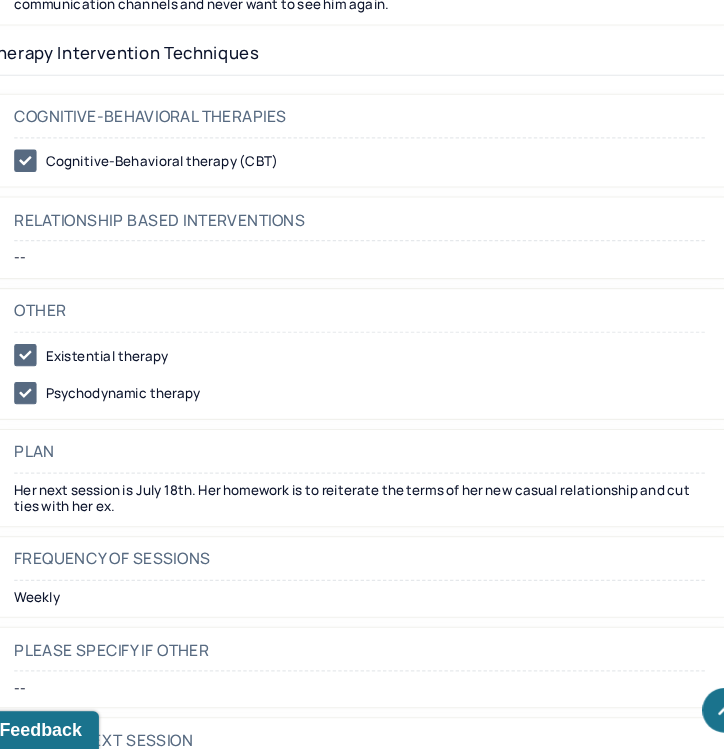 scroll, scrollTop: 2313, scrollLeft: 0, axis: vertical 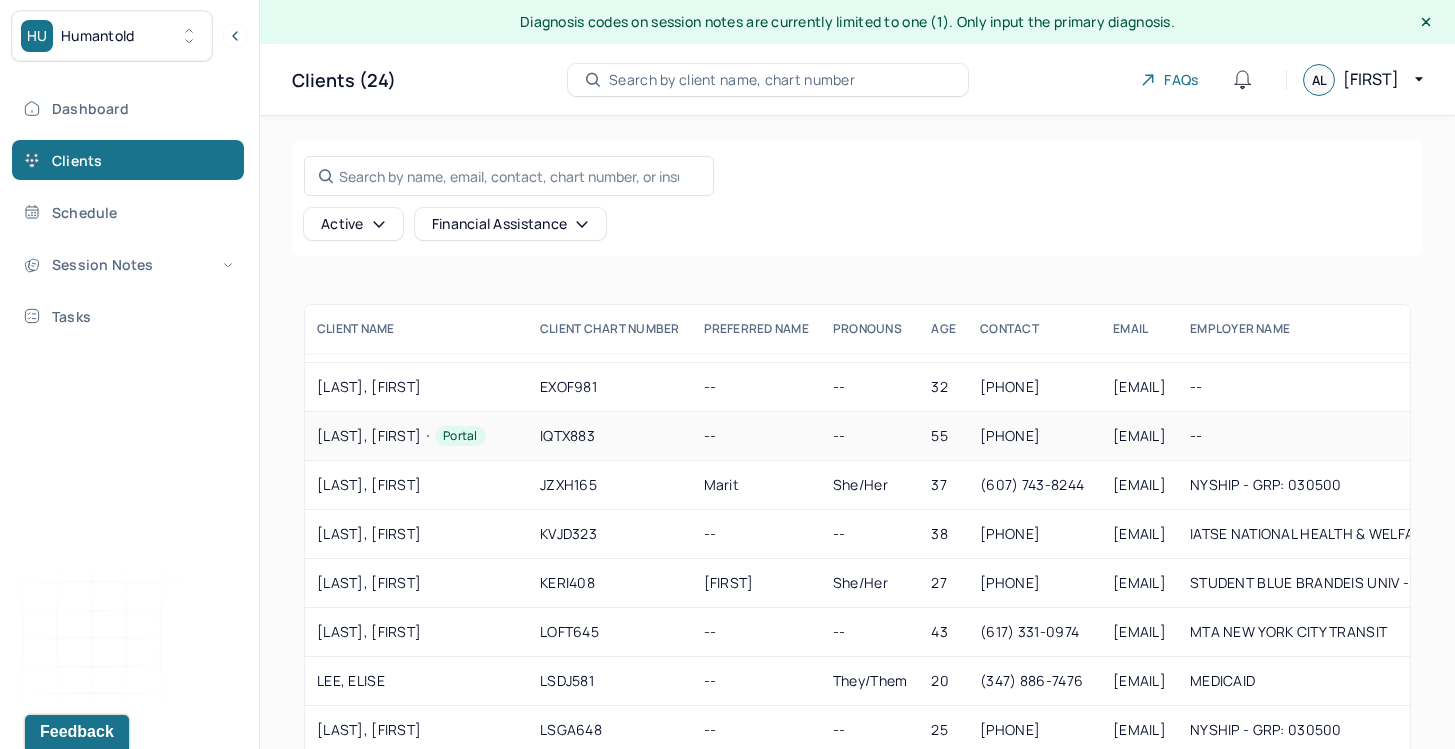 click on "[LAST], [FIRST] Portal" at bounding box center [416, 436] 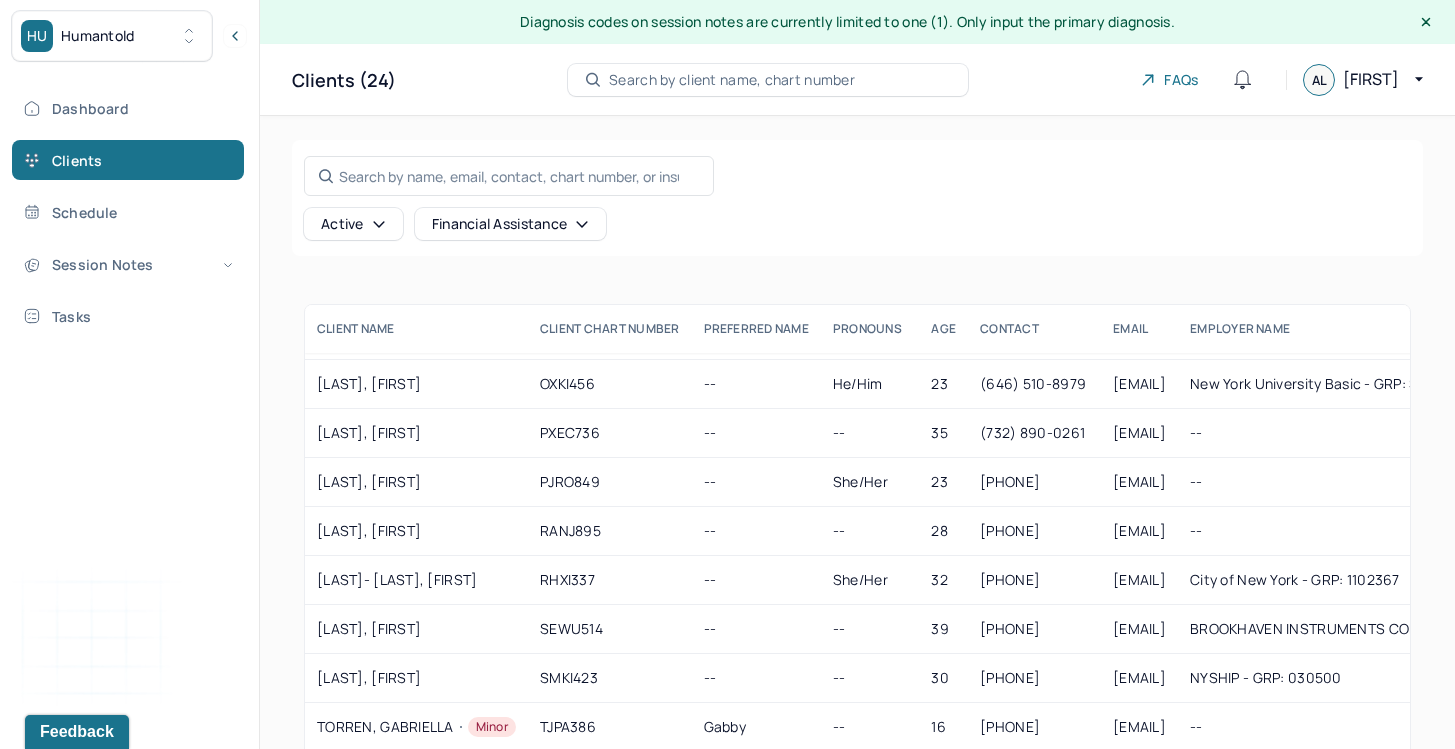 scroll, scrollTop: 688, scrollLeft: 0, axis: vertical 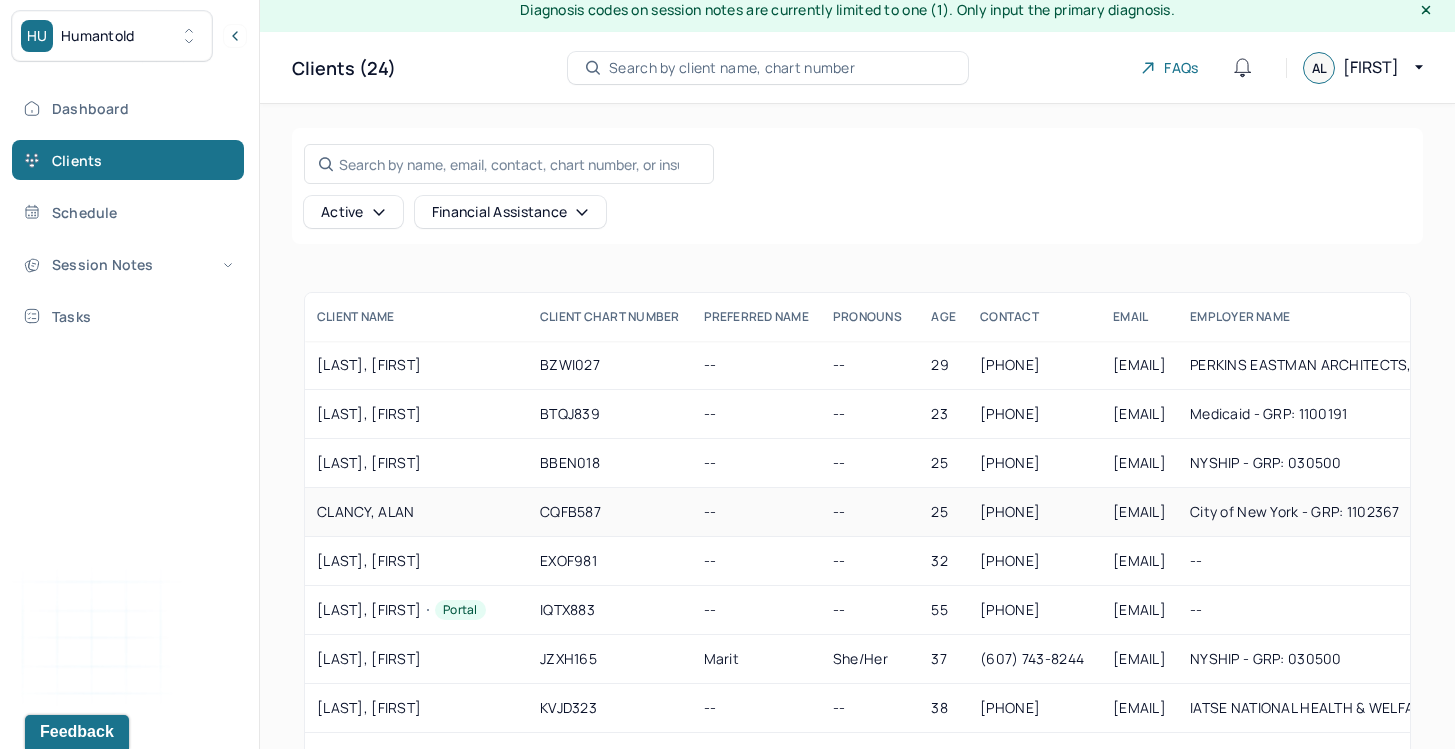 click on "CLANCY, ALAN" at bounding box center [416, 512] 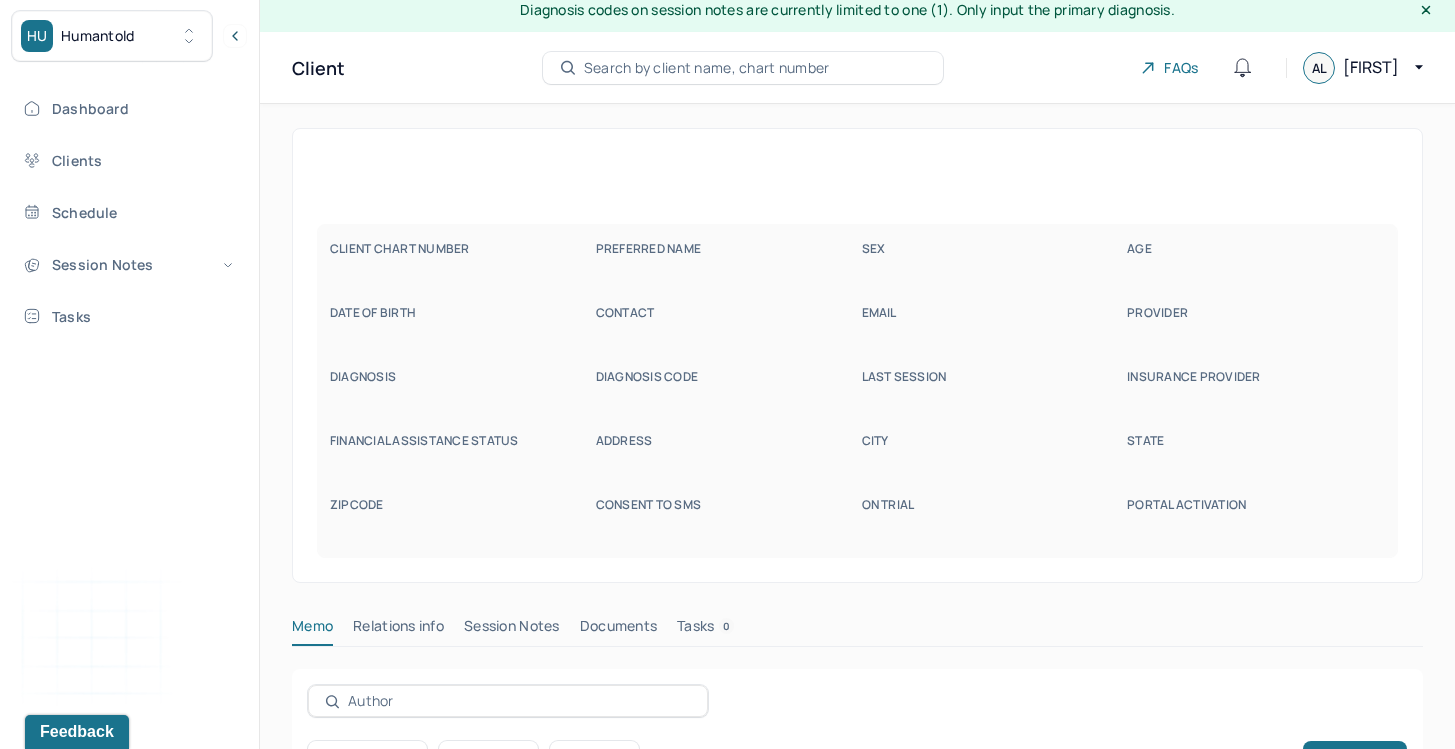 click on "Session Notes" at bounding box center [512, 630] 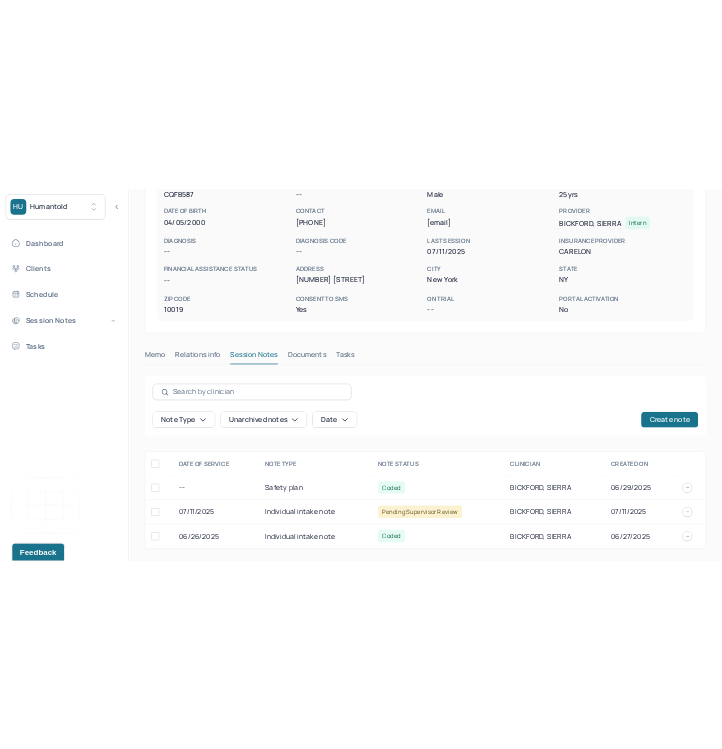 scroll, scrollTop: 283, scrollLeft: 0, axis: vertical 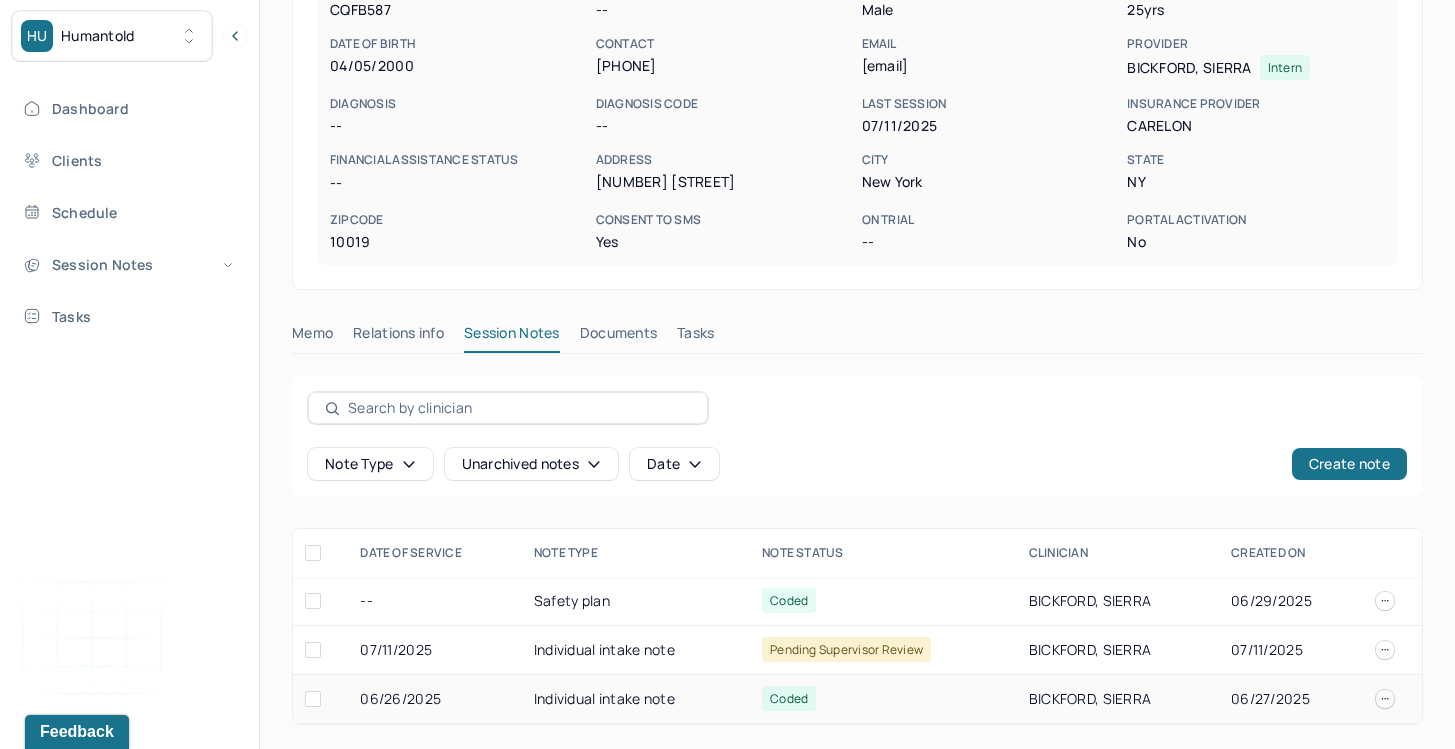 click on "Individual intake note" at bounding box center [636, 699] 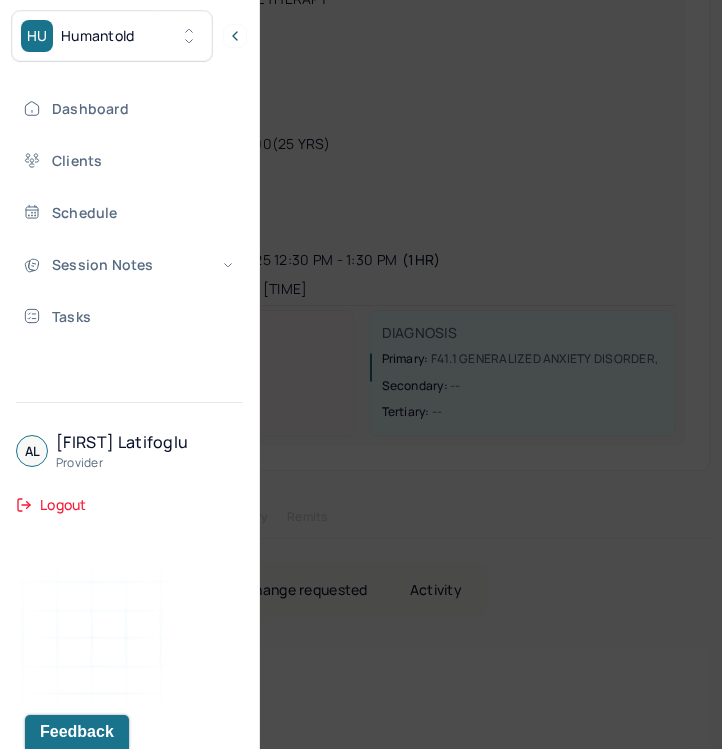 click at bounding box center (361, 374) 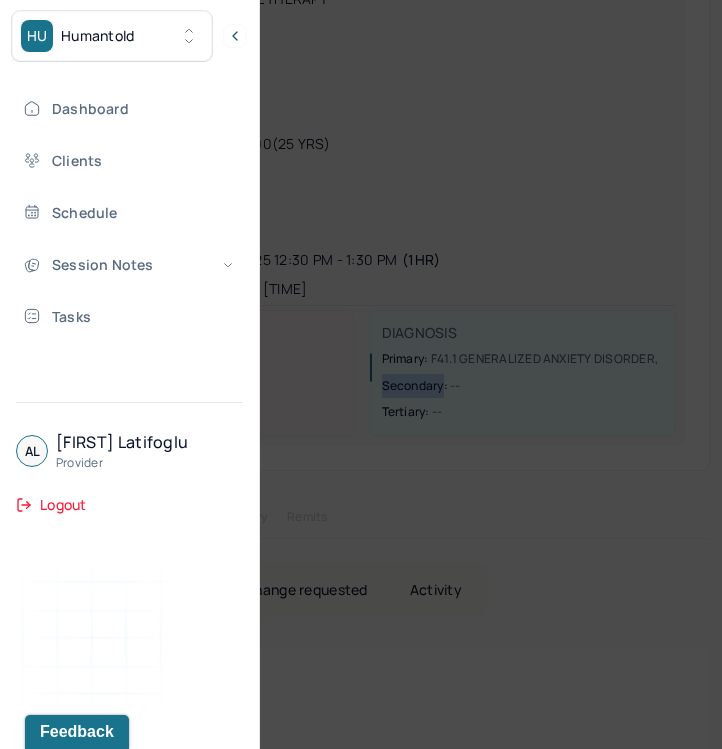 click on "Primary:   F41.1 GENERALIZED ANXIETY DISORDER ,  Secondary:   -- Tertiary:   --" at bounding box center [526, 385] 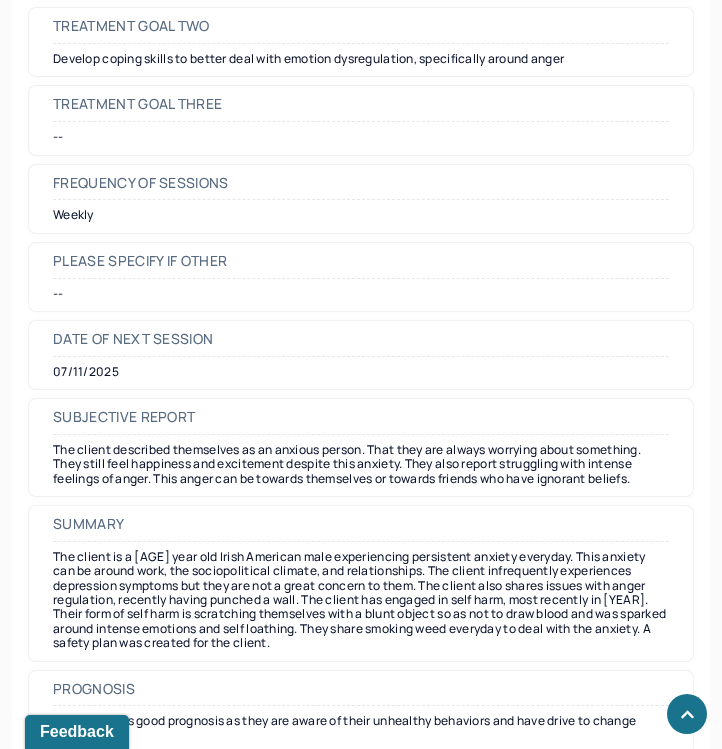 scroll, scrollTop: 9557, scrollLeft: 0, axis: vertical 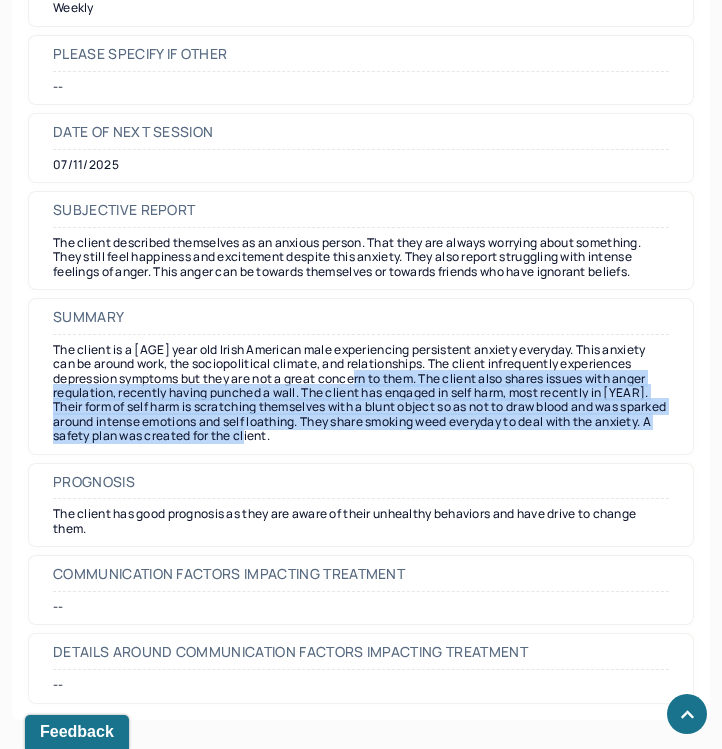 drag, startPoint x: 379, startPoint y: 373, endPoint x: 403, endPoint y: 433, distance: 64.62198 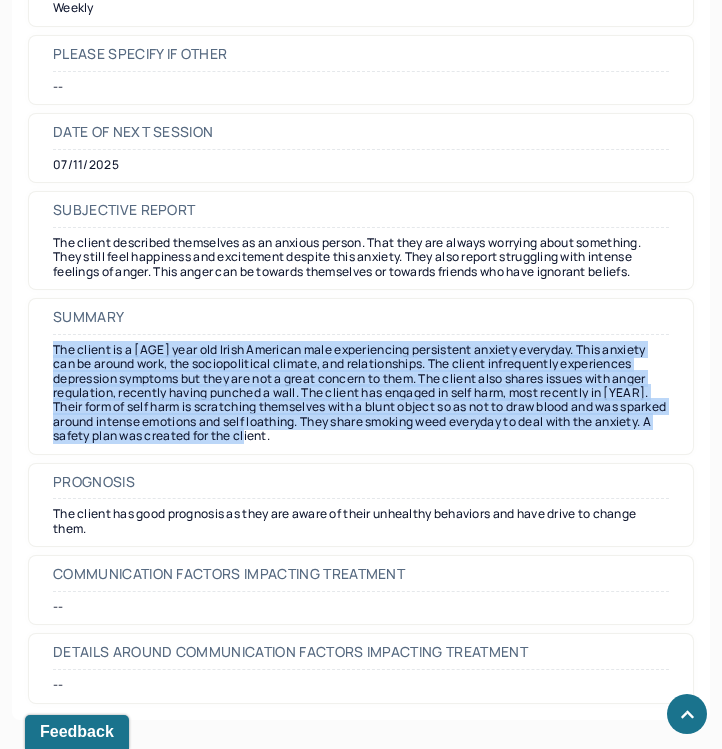 drag, startPoint x: 170, startPoint y: 341, endPoint x: 303, endPoint y: 453, distance: 173.87639 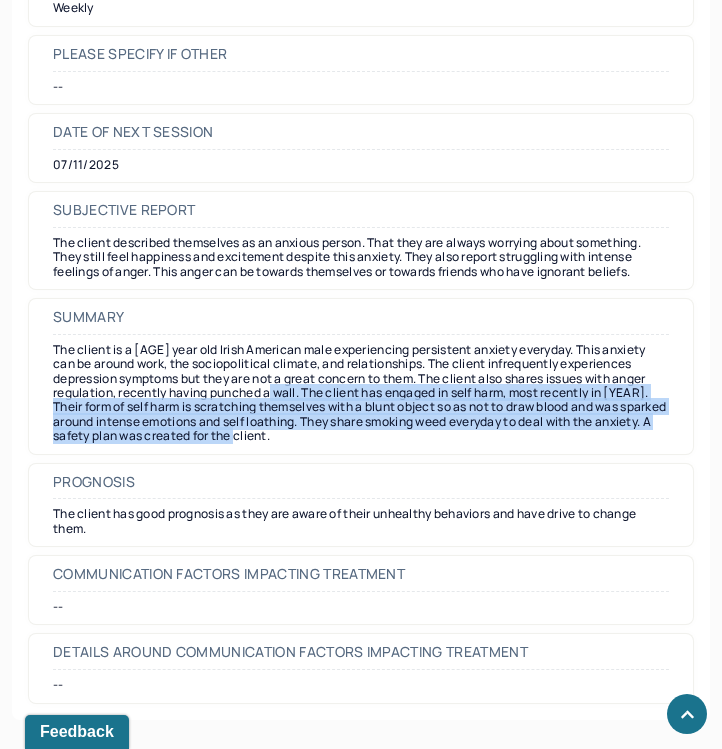 drag, startPoint x: 294, startPoint y: 392, endPoint x: 321, endPoint y: 435, distance: 50.77401 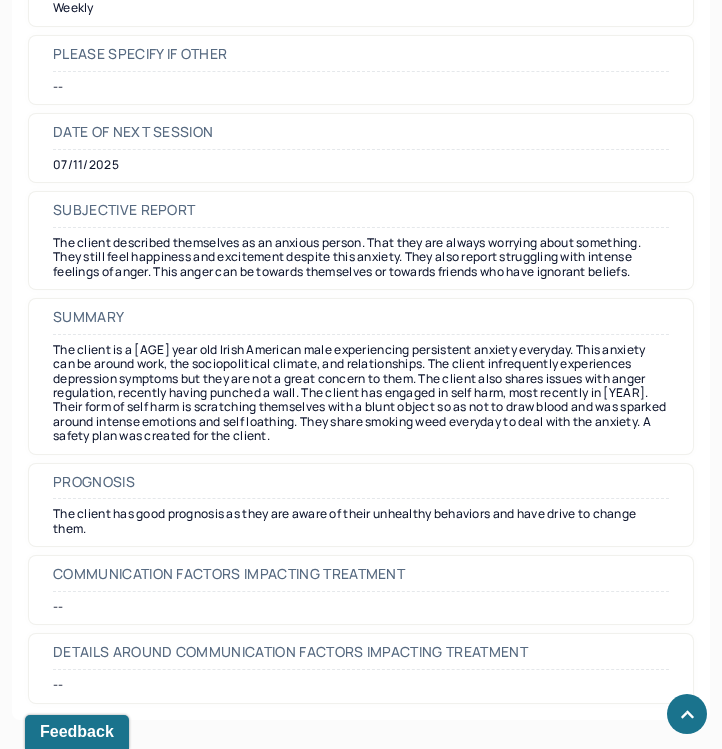 scroll, scrollTop: 59, scrollLeft: 0, axis: vertical 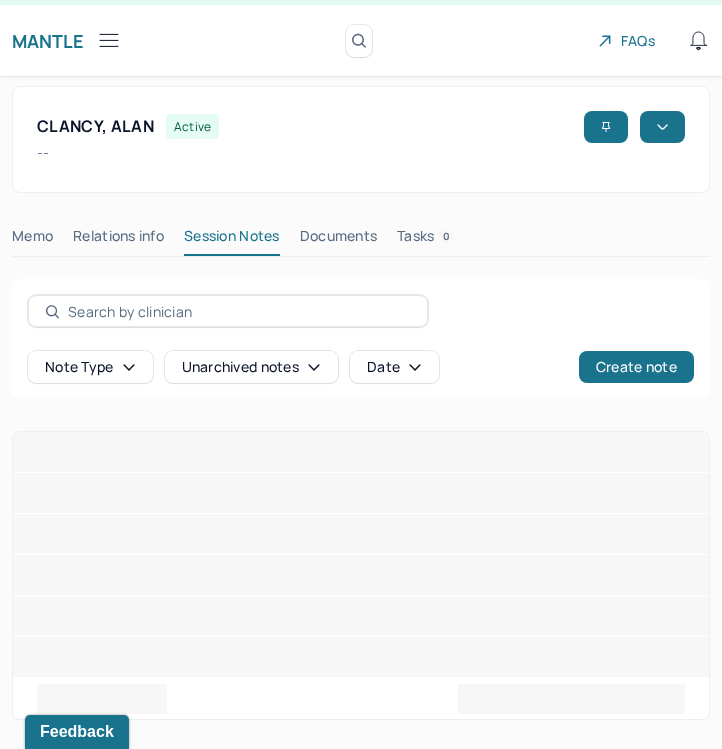 click on "Mantle     Client   Search by client name, chart number     FAQs     AL Asya" at bounding box center [361, 41] 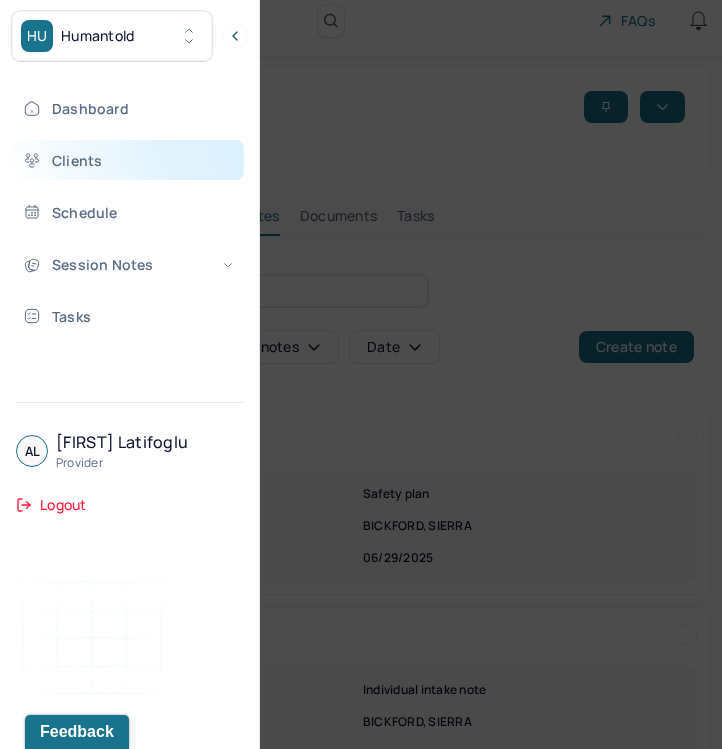 click on "Clients" at bounding box center (128, 160) 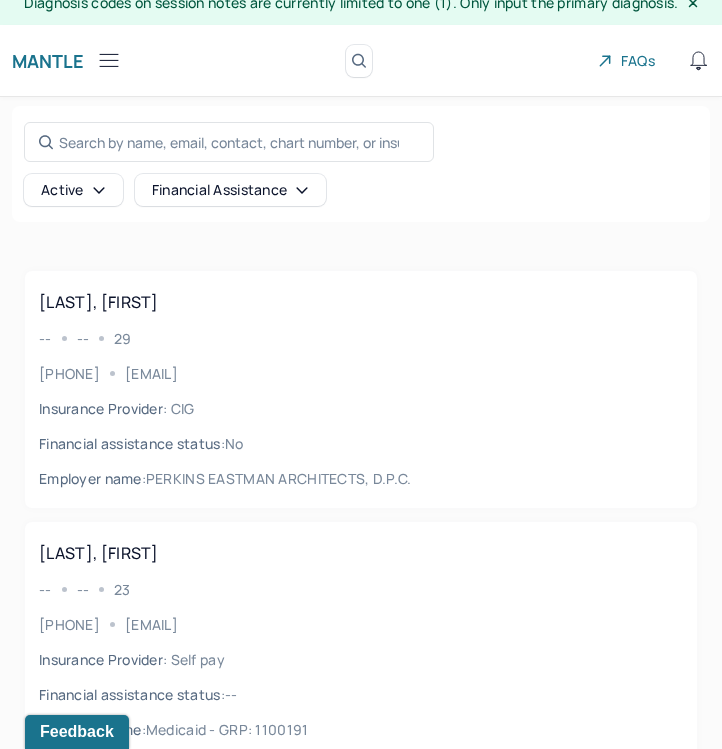 scroll, scrollTop: 22, scrollLeft: 0, axis: vertical 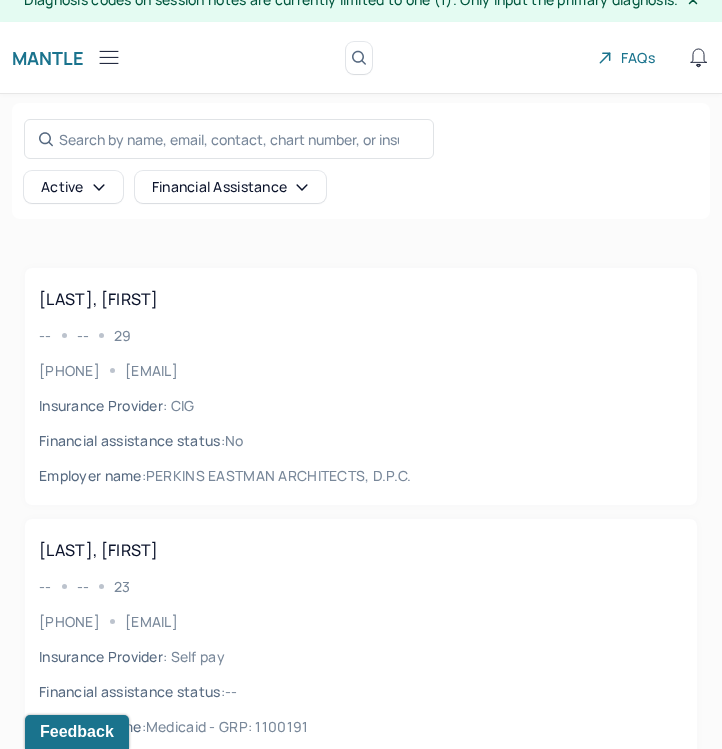 click on "-- -- 23" at bounding box center (361, 586) 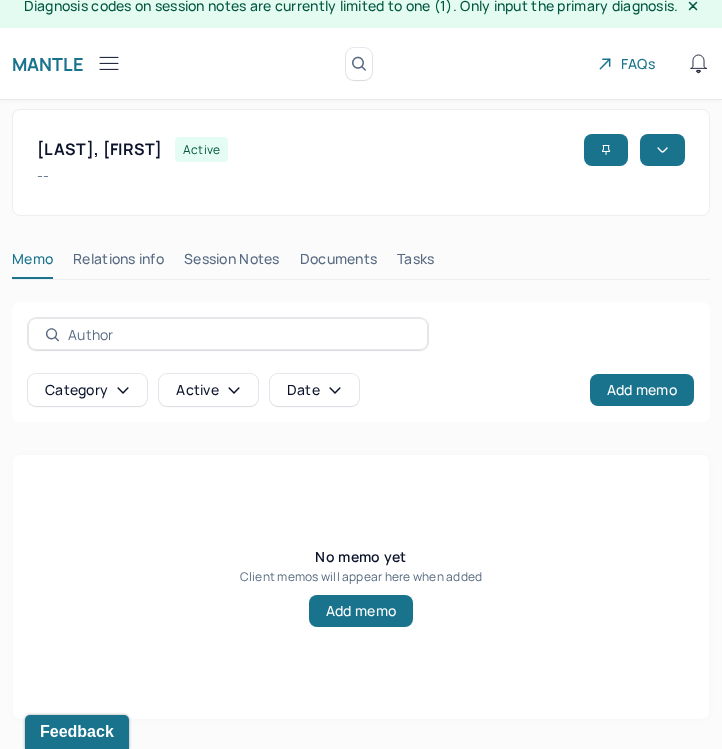 scroll, scrollTop: 36, scrollLeft: 0, axis: vertical 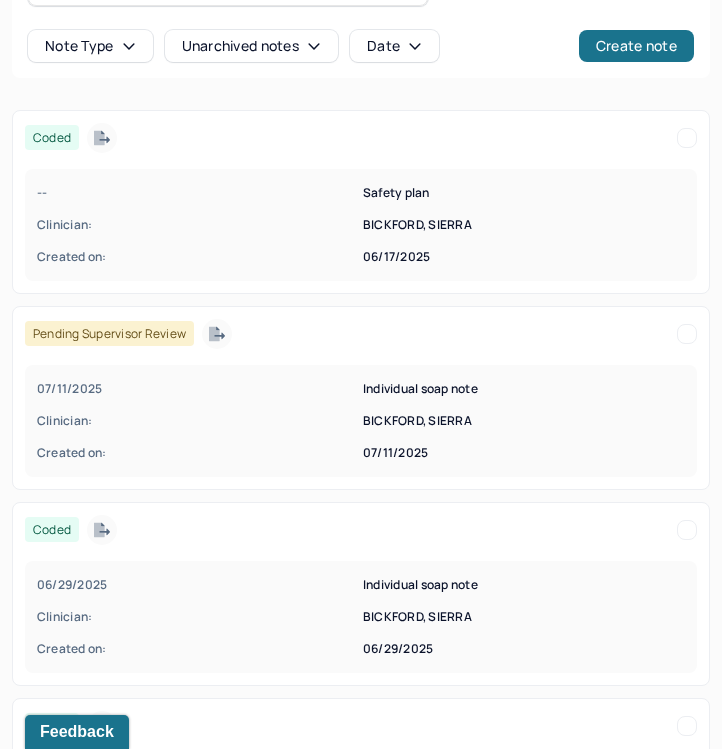 click on "06/29/2025 Individual soap note Clinician: BICKFORD, SIERRA Created on: 06/29/2025" at bounding box center (361, 617) 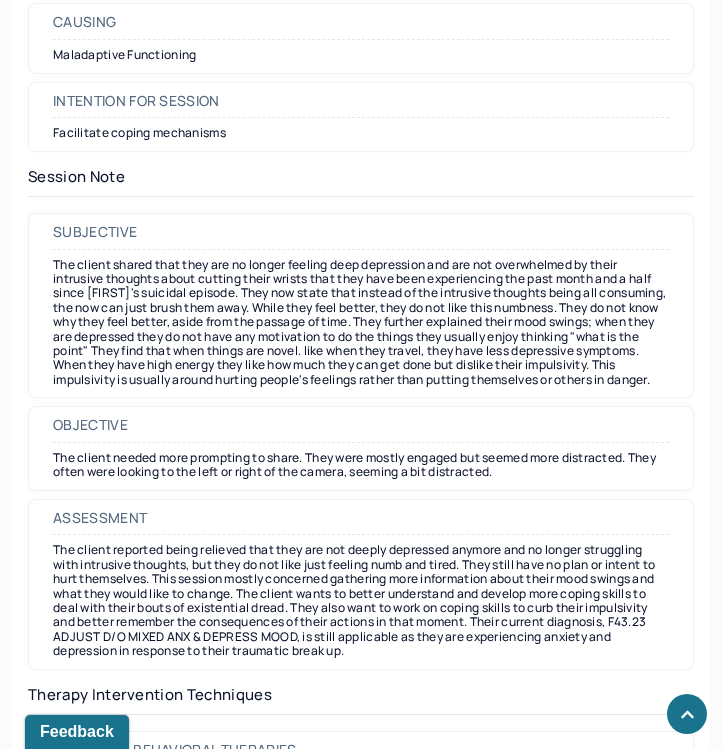 scroll, scrollTop: 1808, scrollLeft: 0, axis: vertical 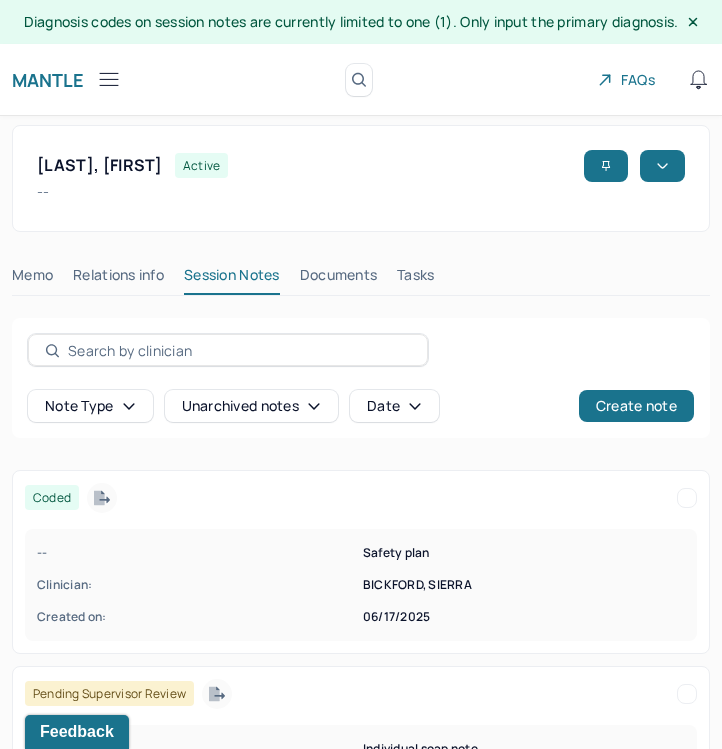 click 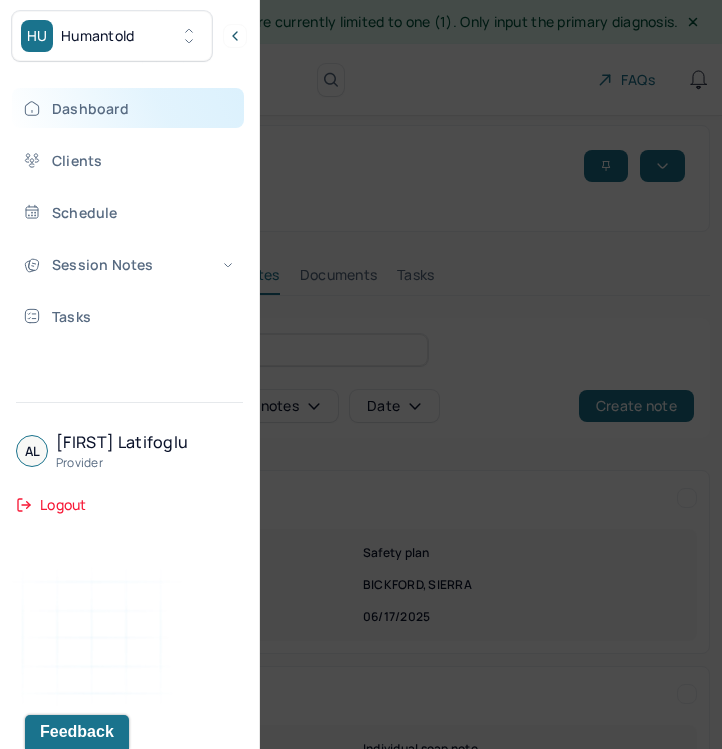 click on "Dashboard" at bounding box center [128, 108] 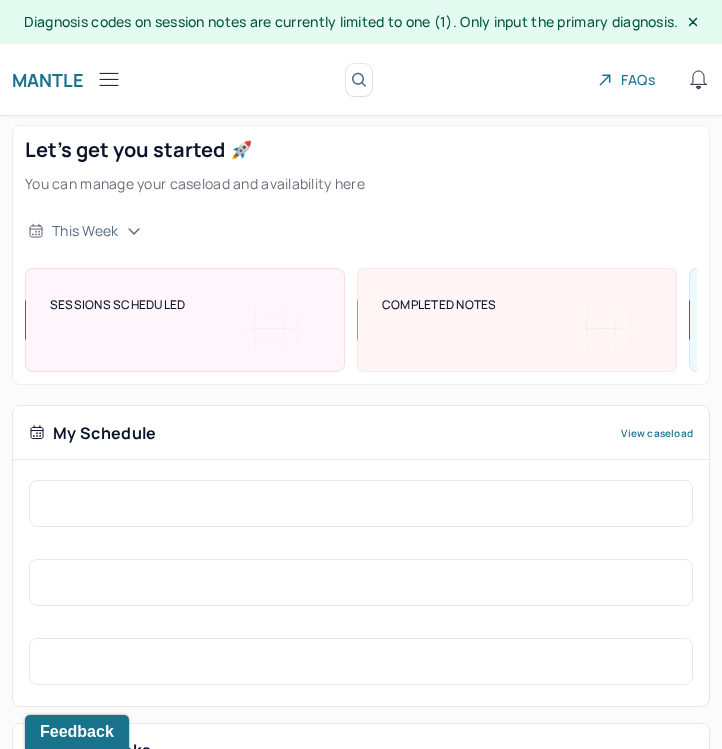 click on "Mantle" at bounding box center (67, 79) 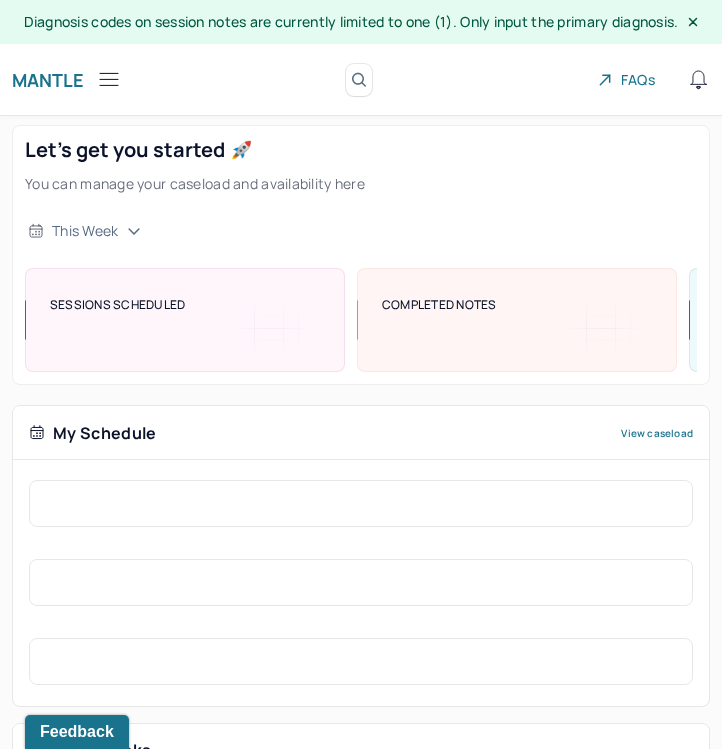 click 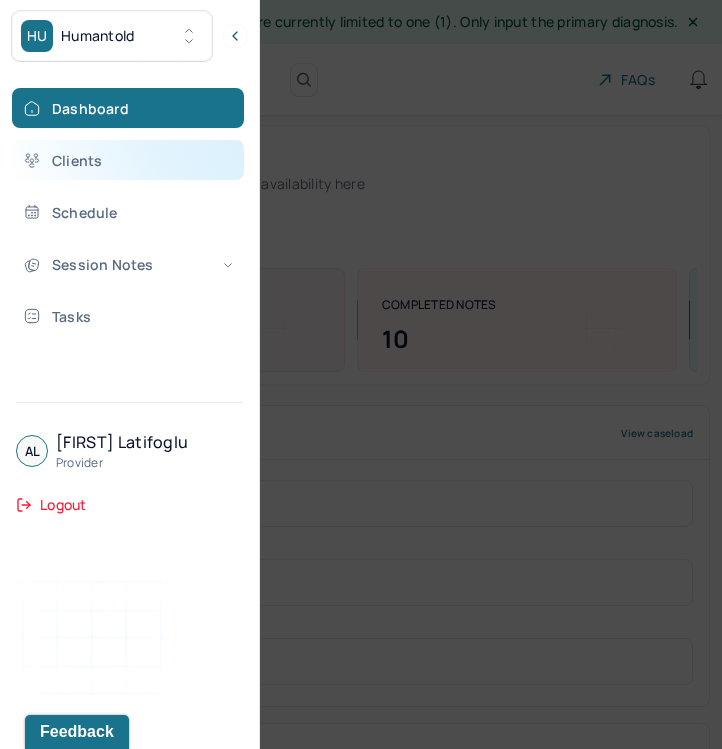 click on "Clients" at bounding box center (128, 160) 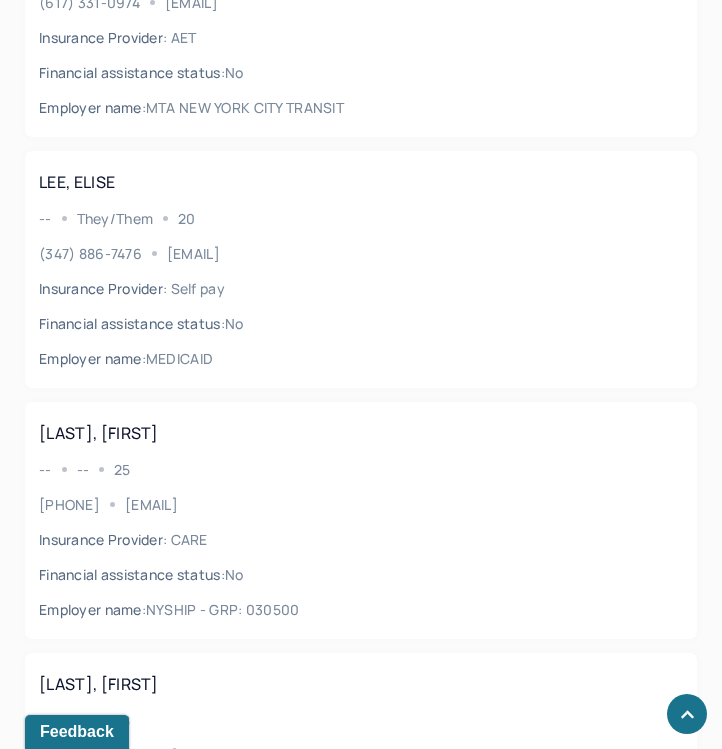 click on "Financial assistance status :  no" at bounding box center [361, 323] 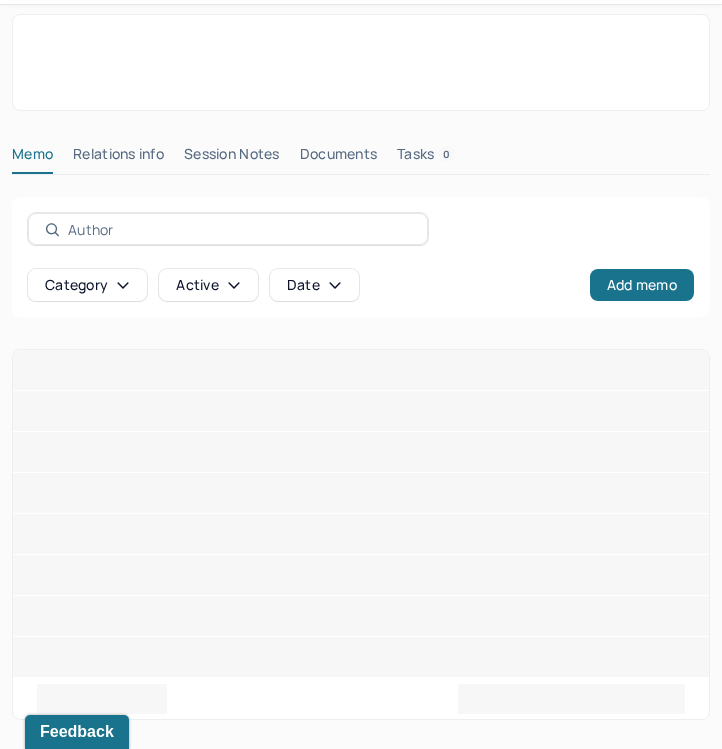 scroll, scrollTop: 36, scrollLeft: 0, axis: vertical 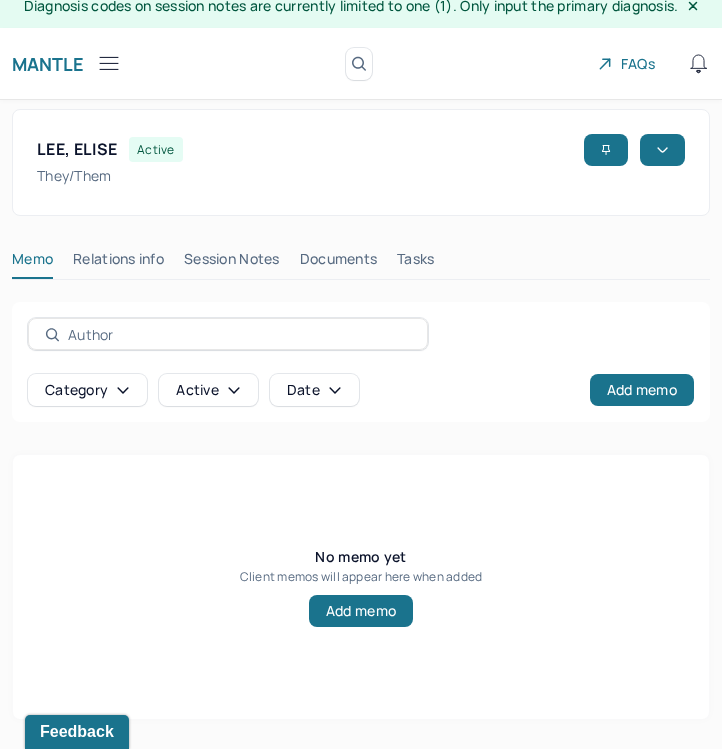 click on "Memo     Relations info     Session Notes     Documents     Tasks" at bounding box center [361, 275] 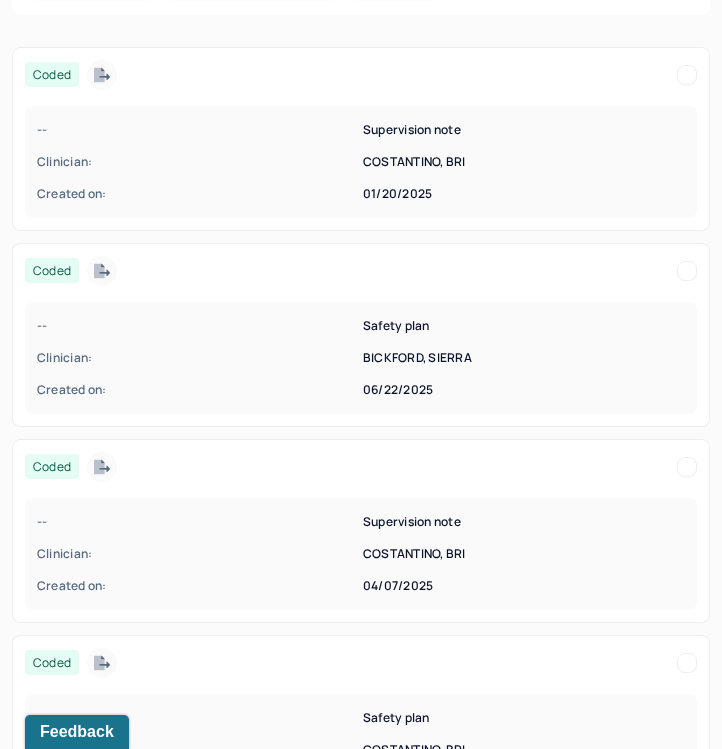 scroll, scrollTop: 437, scrollLeft: 0, axis: vertical 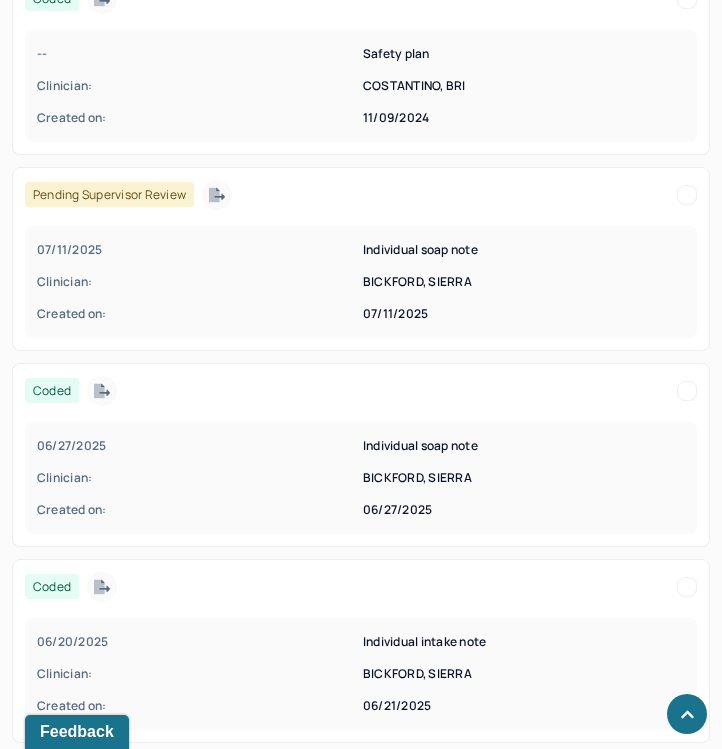 click on "06/27/2025 Individual soap note Clinician: BICKFORD, SIERRA Created on: 06/27/2025" at bounding box center (361, 478) 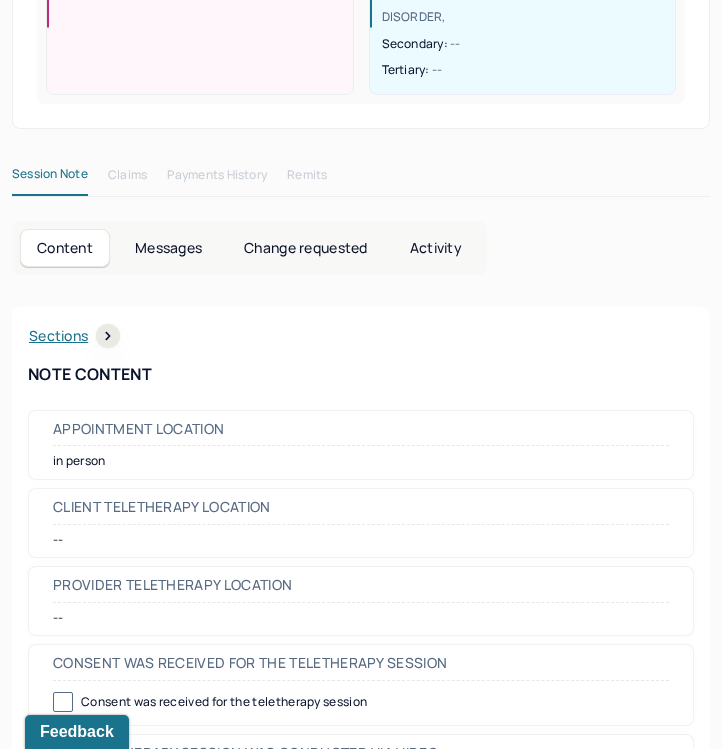 scroll, scrollTop: 0, scrollLeft: 0, axis: both 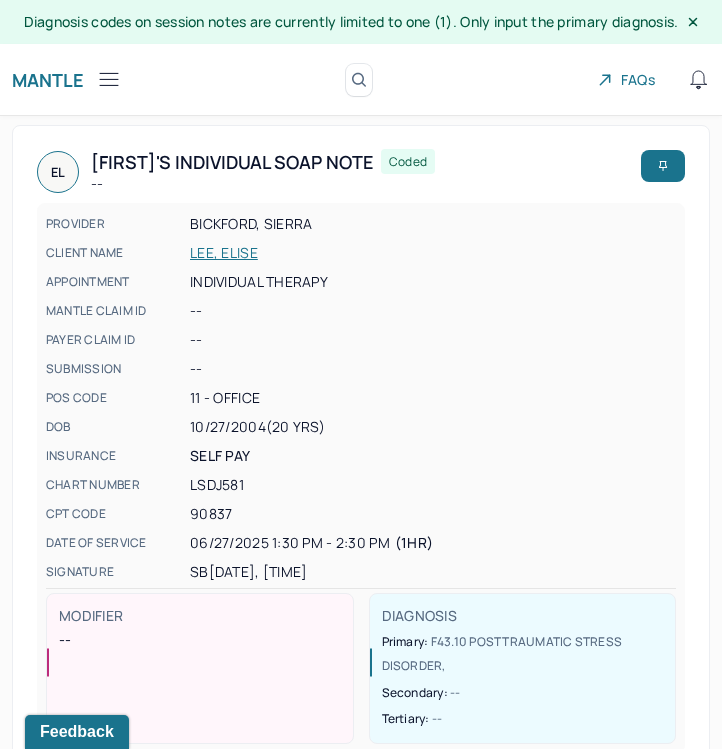 click 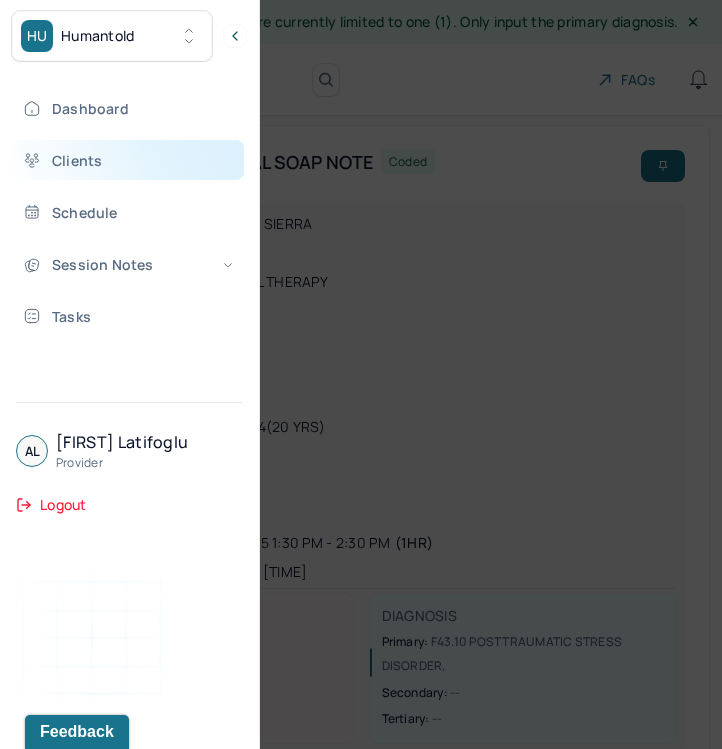 click on "Clients" at bounding box center (128, 160) 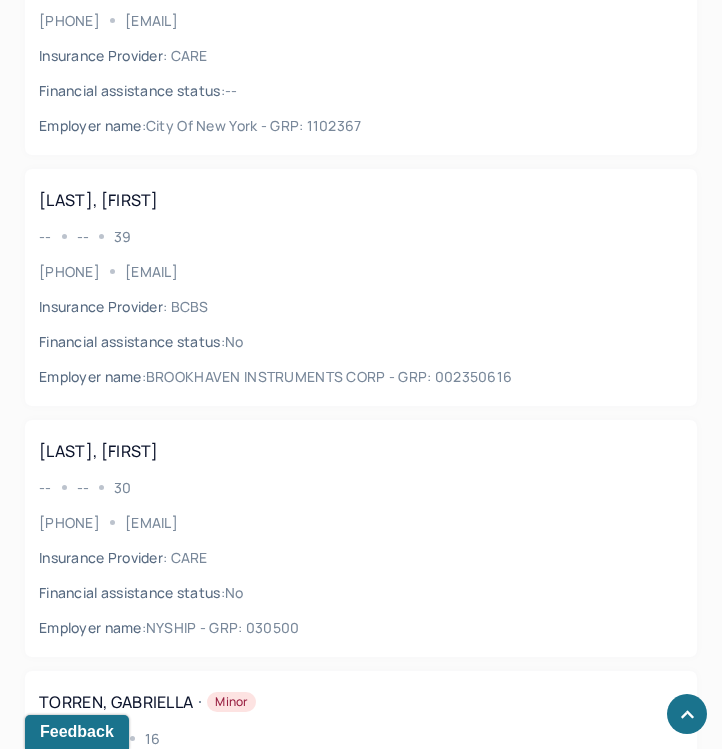 scroll, scrollTop: 3229, scrollLeft: 0, axis: vertical 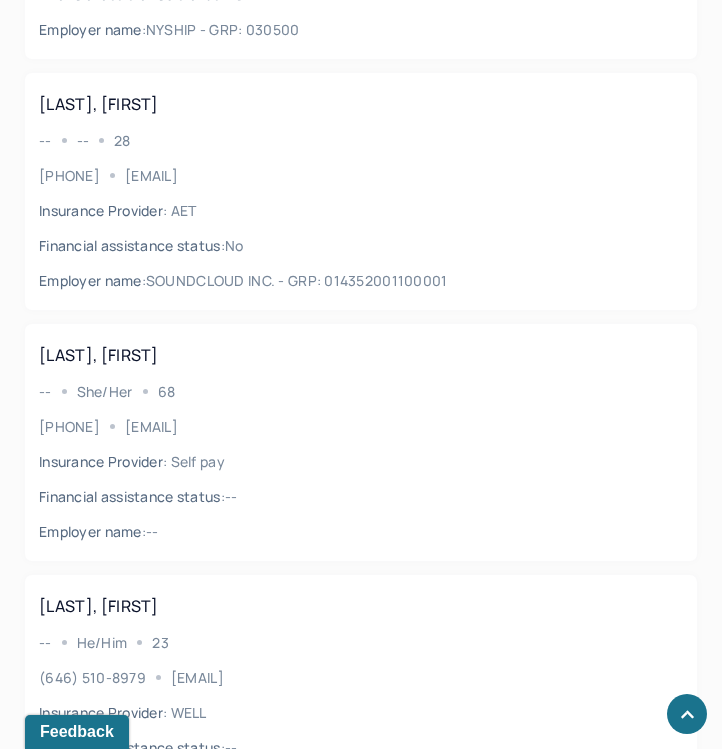 click on "[LAST], [PERSON]" at bounding box center [99, 355] 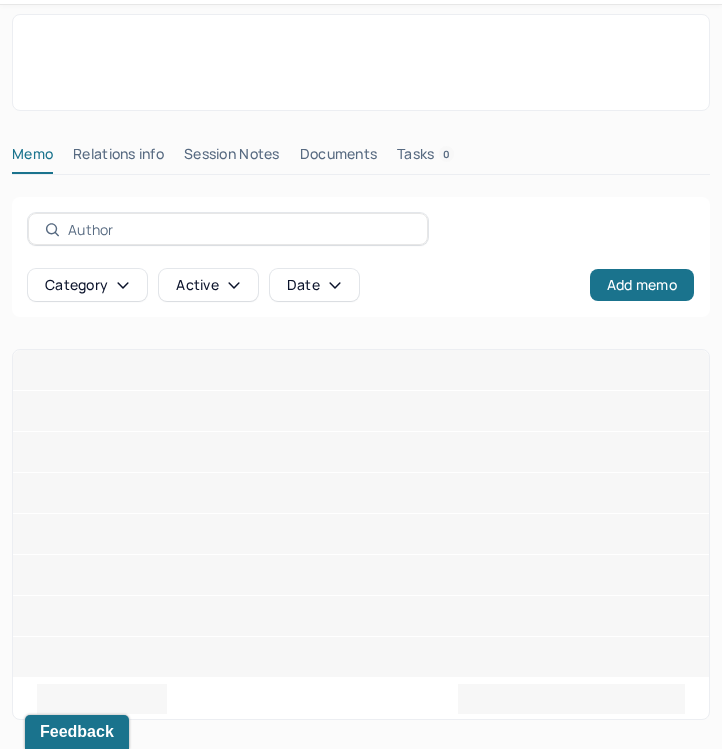 scroll, scrollTop: 132, scrollLeft: 0, axis: vertical 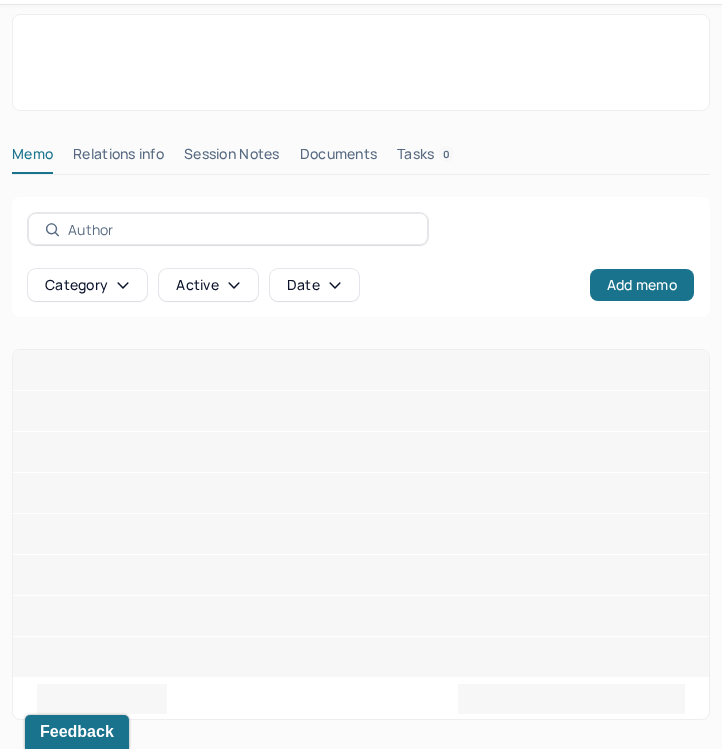 click at bounding box center (361, 452) 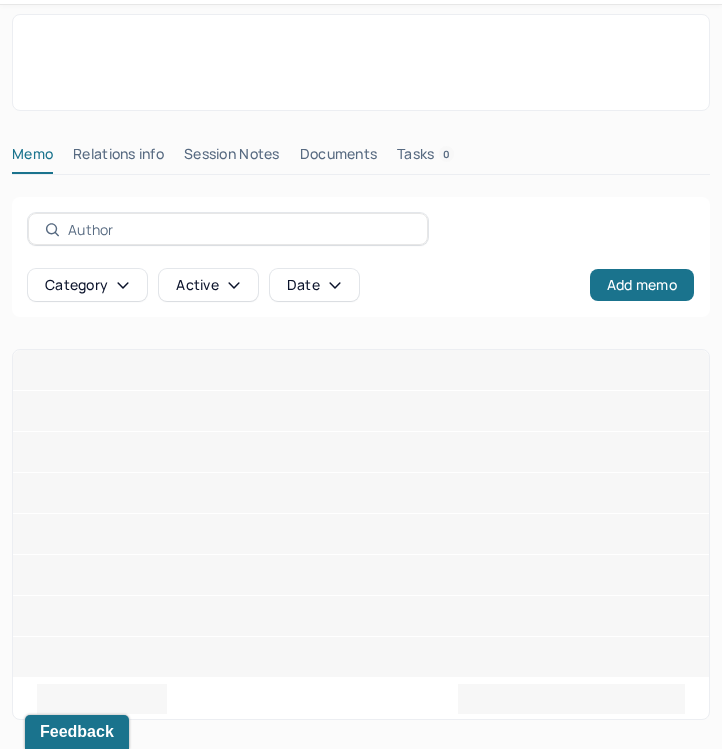 scroll, scrollTop: 36, scrollLeft: 0, axis: vertical 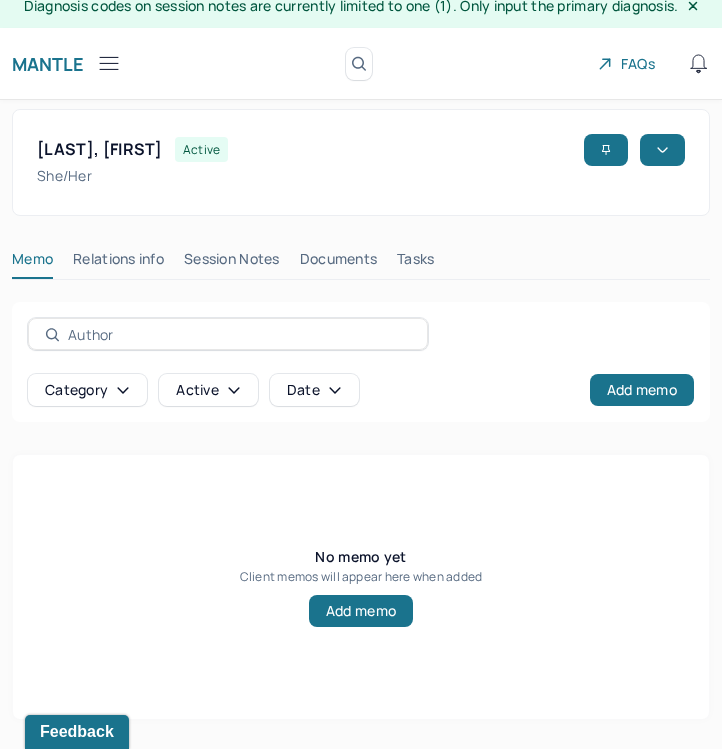click on "active" at bounding box center (201, 149) 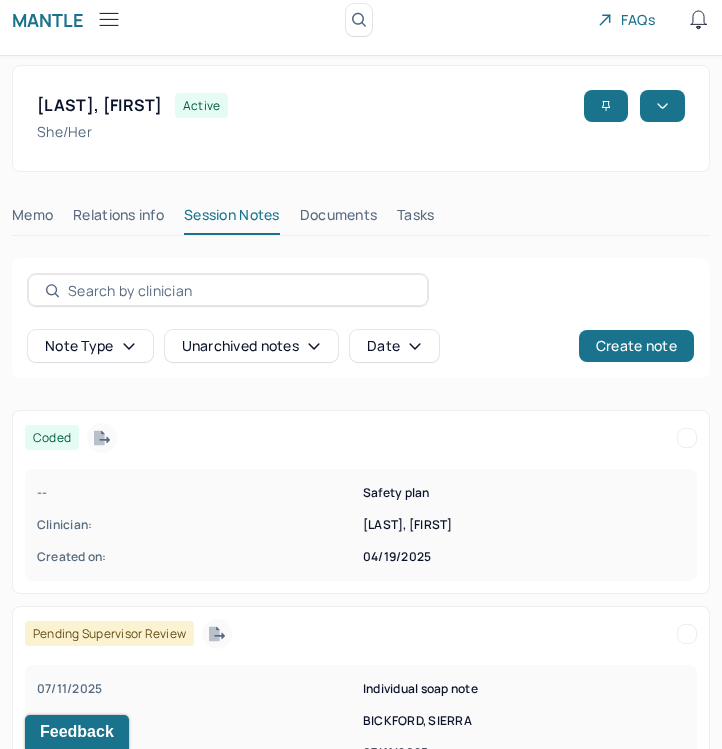 scroll, scrollTop: 130, scrollLeft: 0, axis: vertical 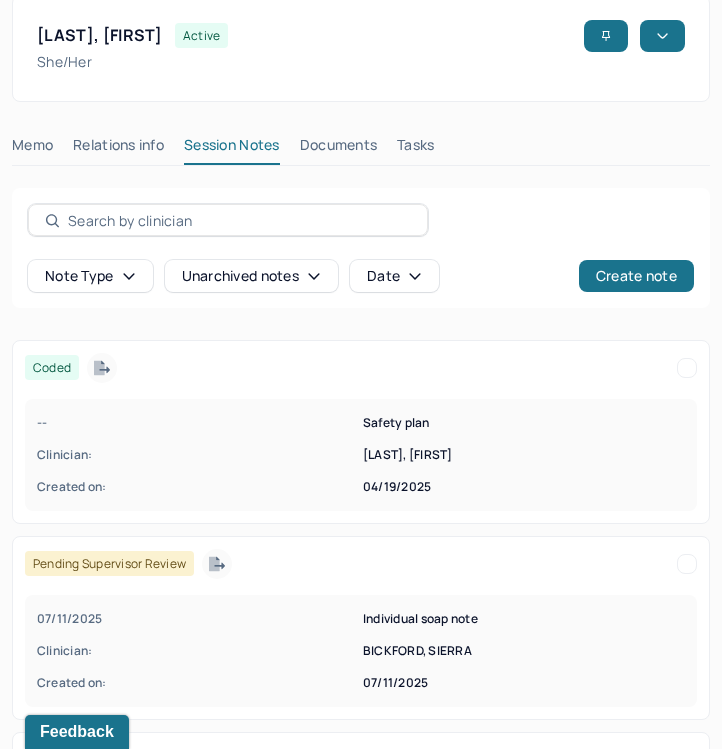 click on "07/11/2025" at bounding box center [198, 619] 